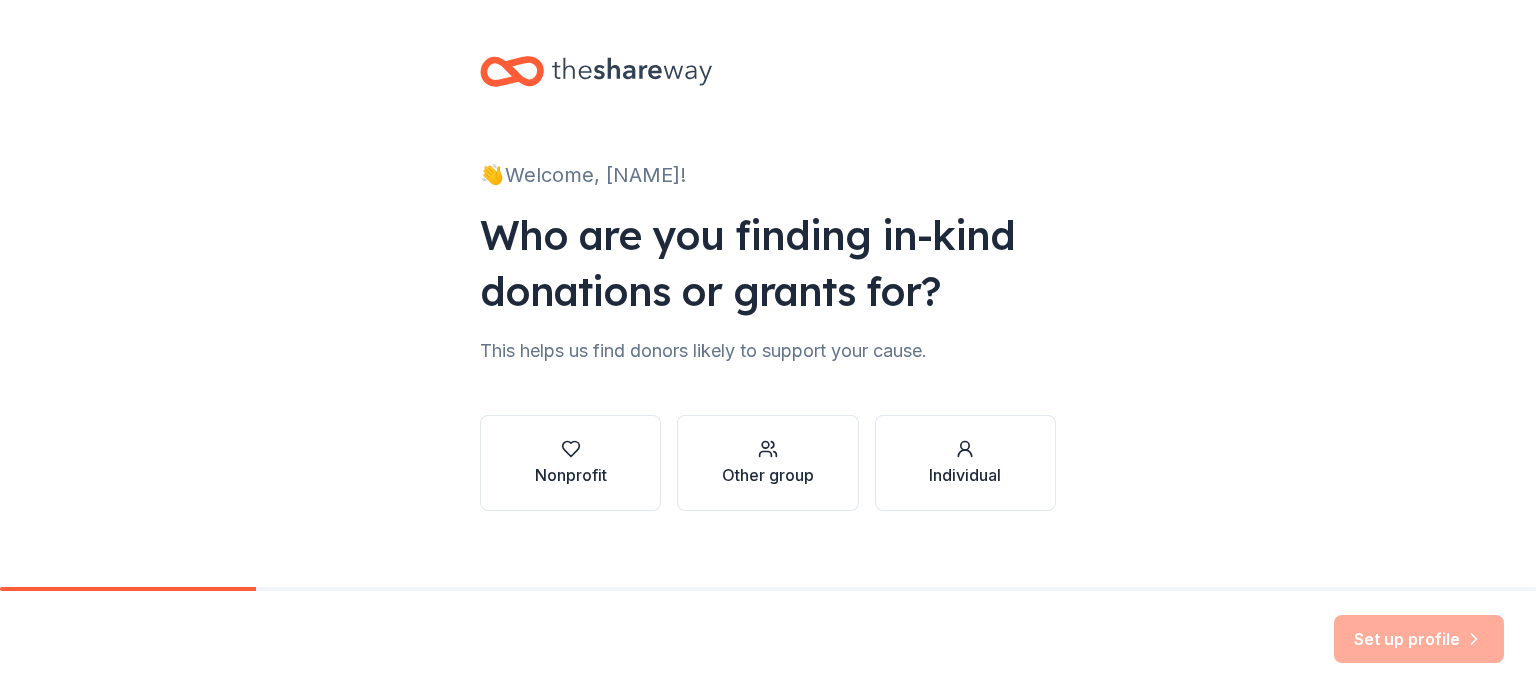 scroll, scrollTop: 0, scrollLeft: 0, axis: both 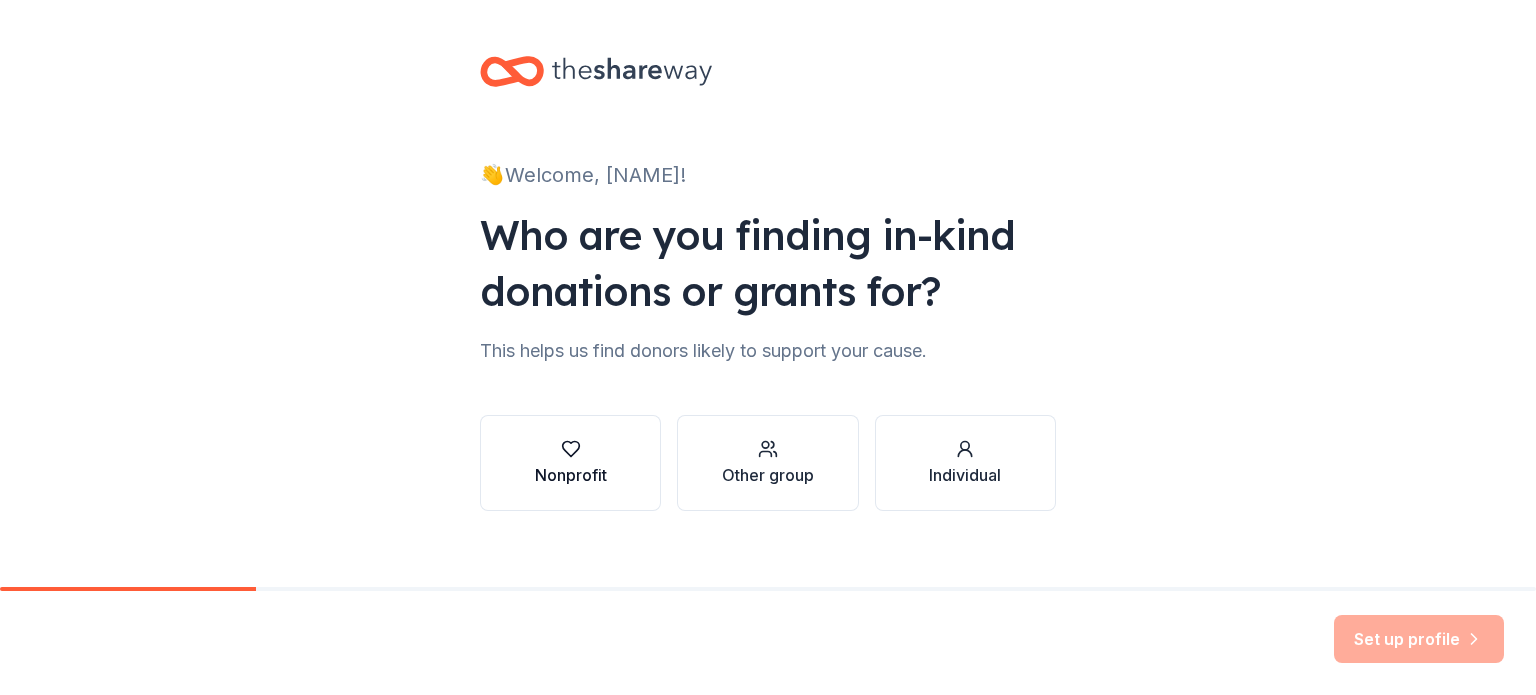 click on "Nonprofit" at bounding box center [570, 463] 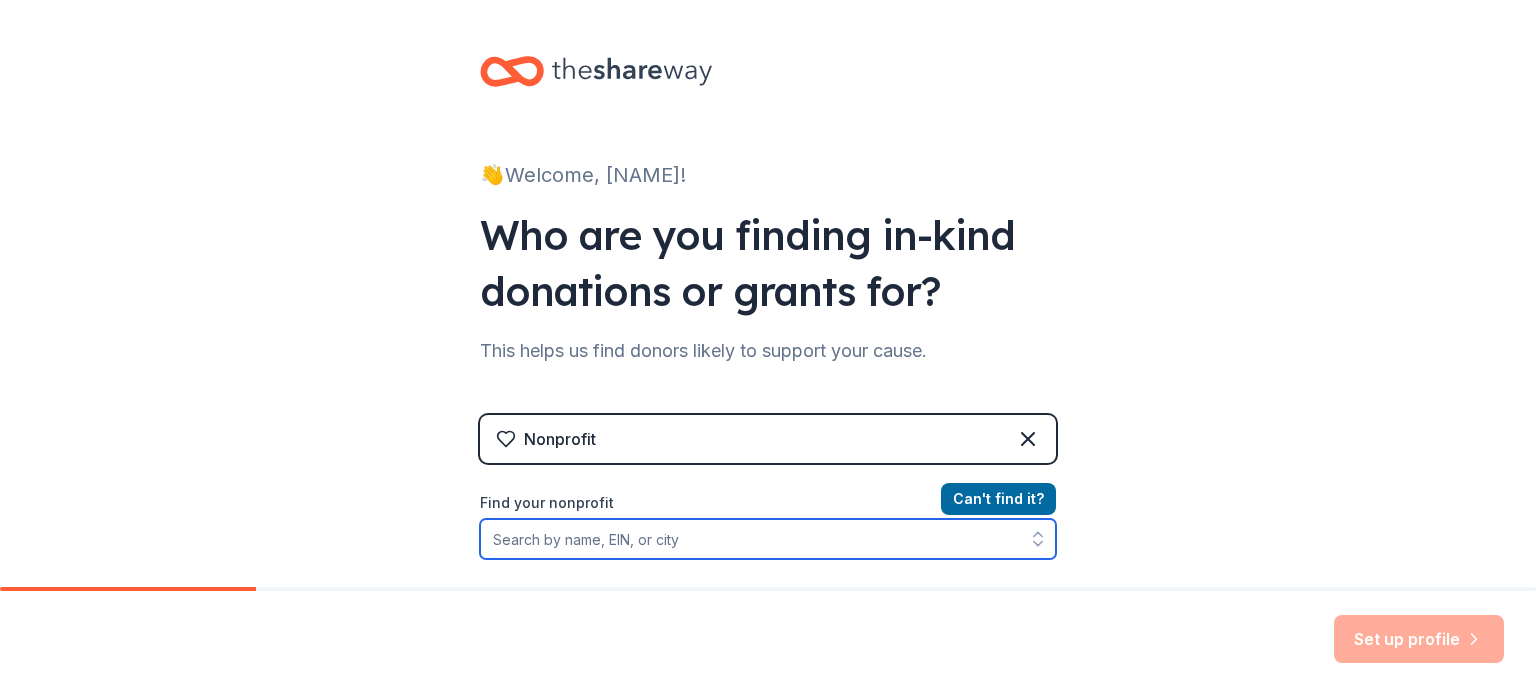 click on "Find your nonprofit" at bounding box center [768, 539] 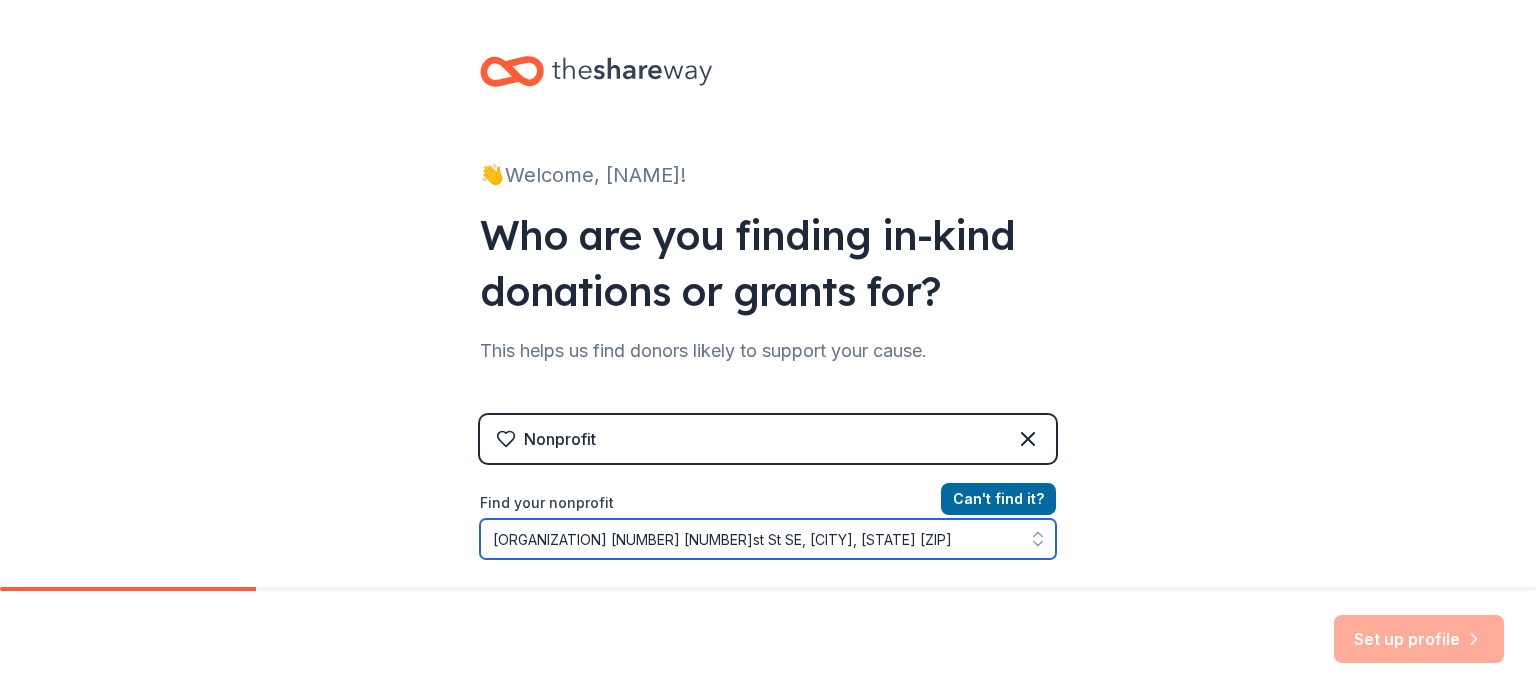 scroll, scrollTop: 72, scrollLeft: 0, axis: vertical 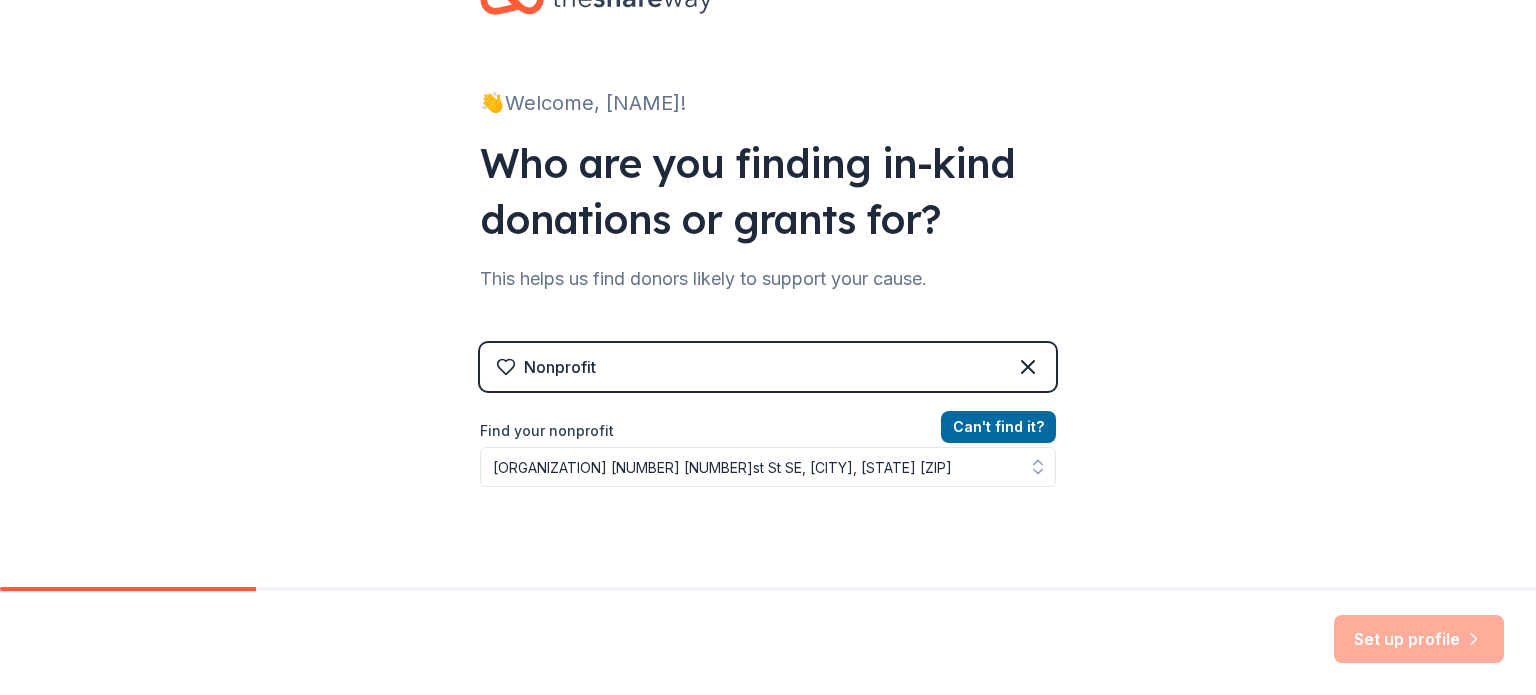 click on "Can ' t find it? Find your nonprofit [ORGANIZATION] [NUMBER] [NUMBER]st St SE, [CITY], [STATE] [ZIP]" at bounding box center (768, 531) 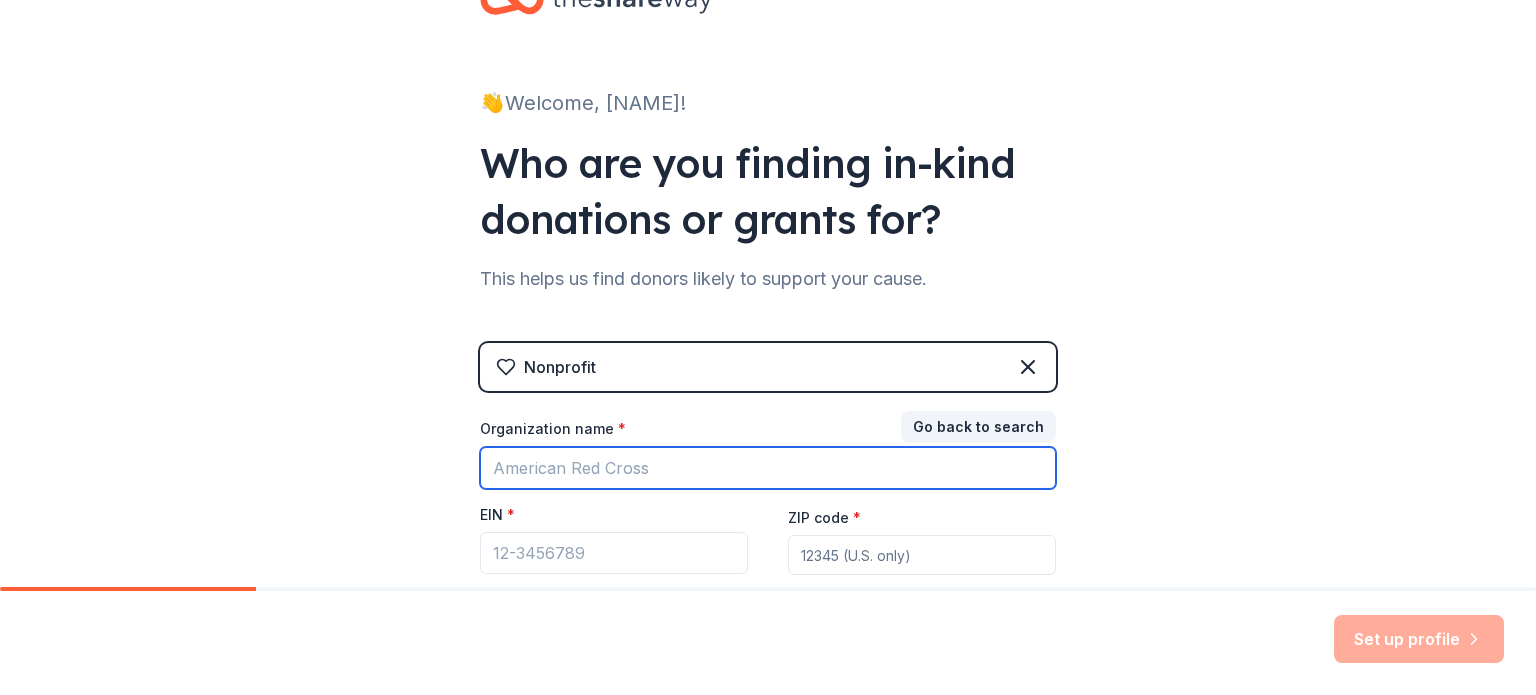 click on "Organization name *" at bounding box center [768, 468] 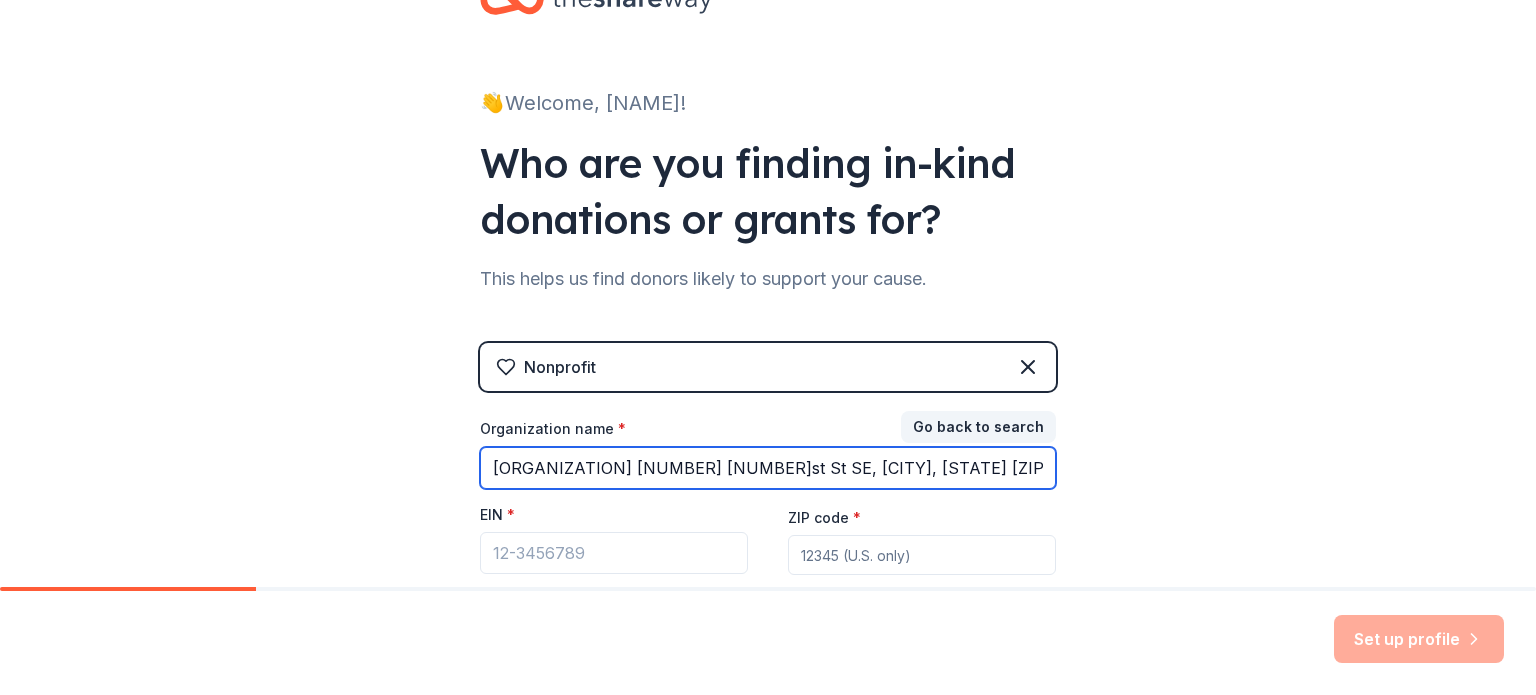 drag, startPoint x: 989, startPoint y: 465, endPoint x: 726, endPoint y: 470, distance: 263.04752 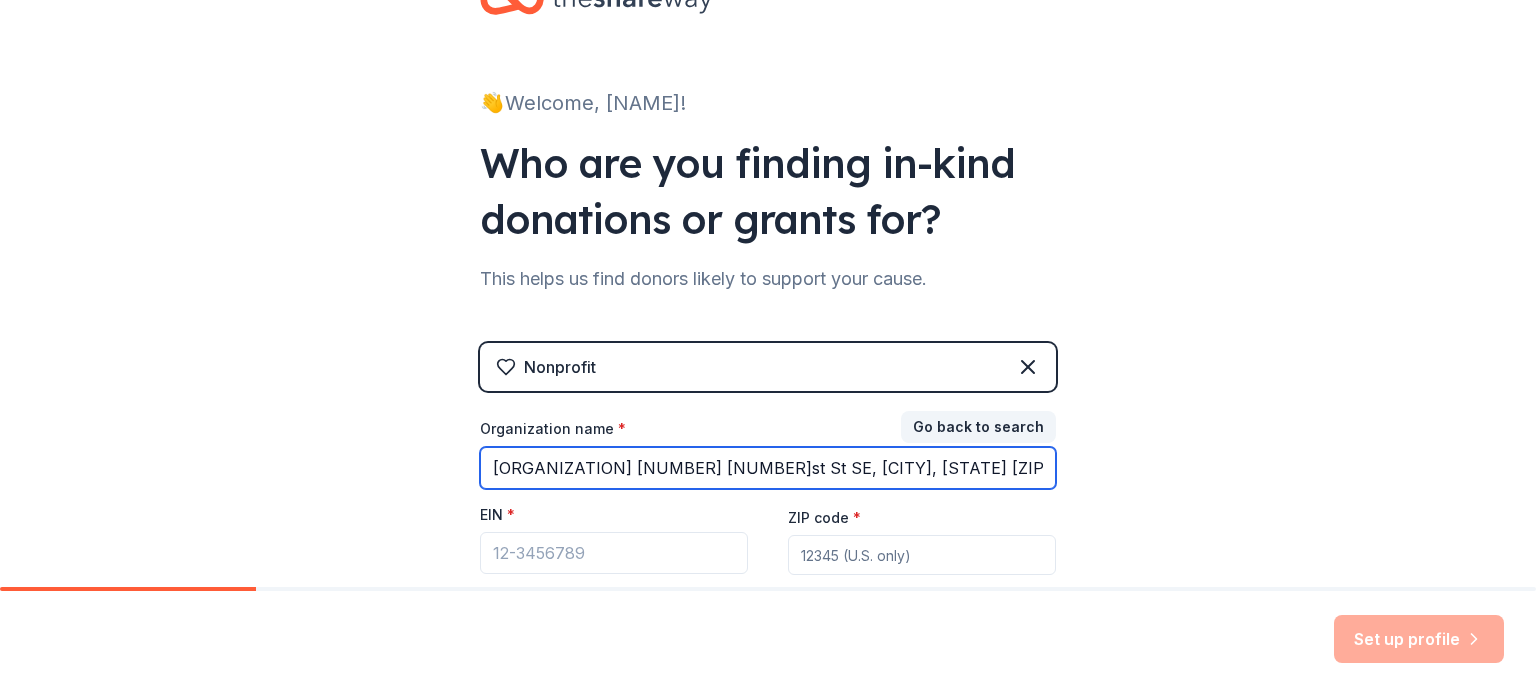 click on "[ORGANIZATION] [NUMBER] [NUMBER]st St SE, [CITY], [STATE] [ZIP]" at bounding box center (768, 468) 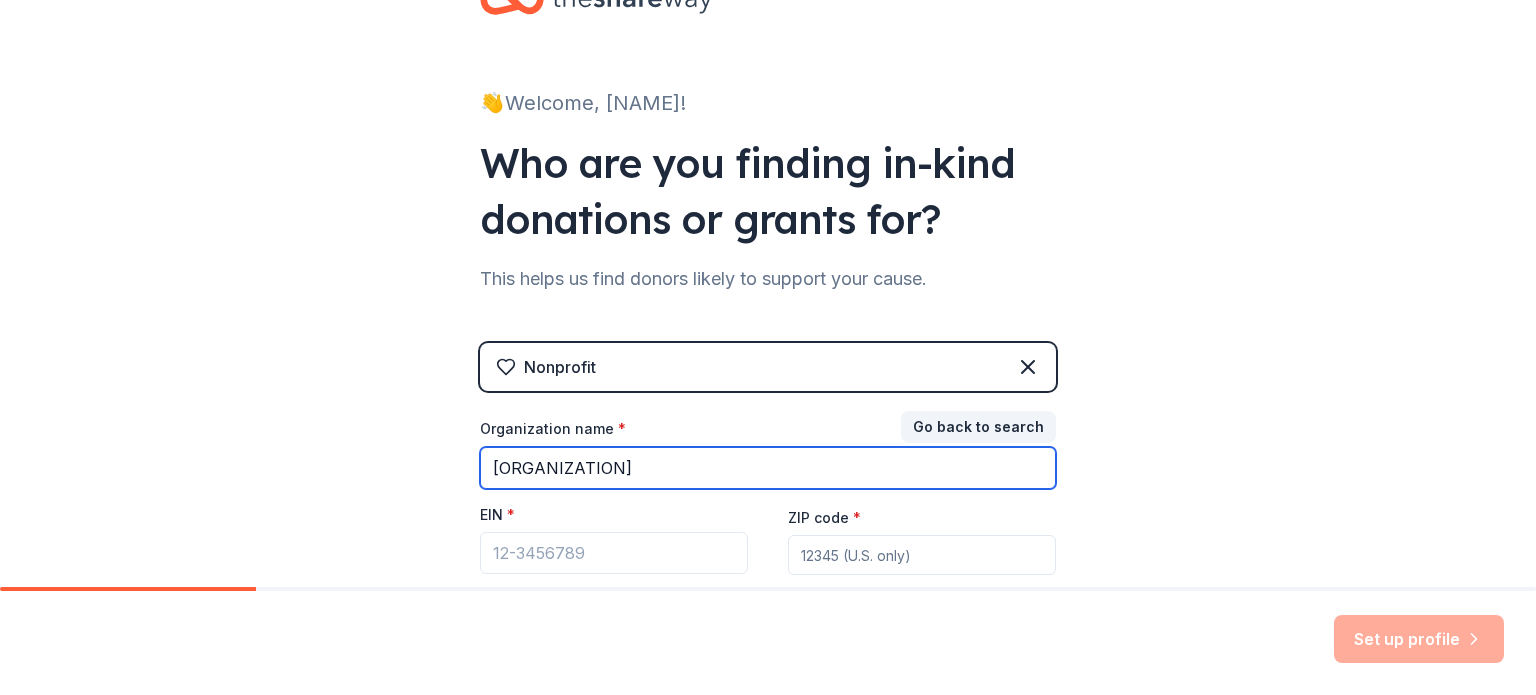 type on "[ORGANIZATION]" 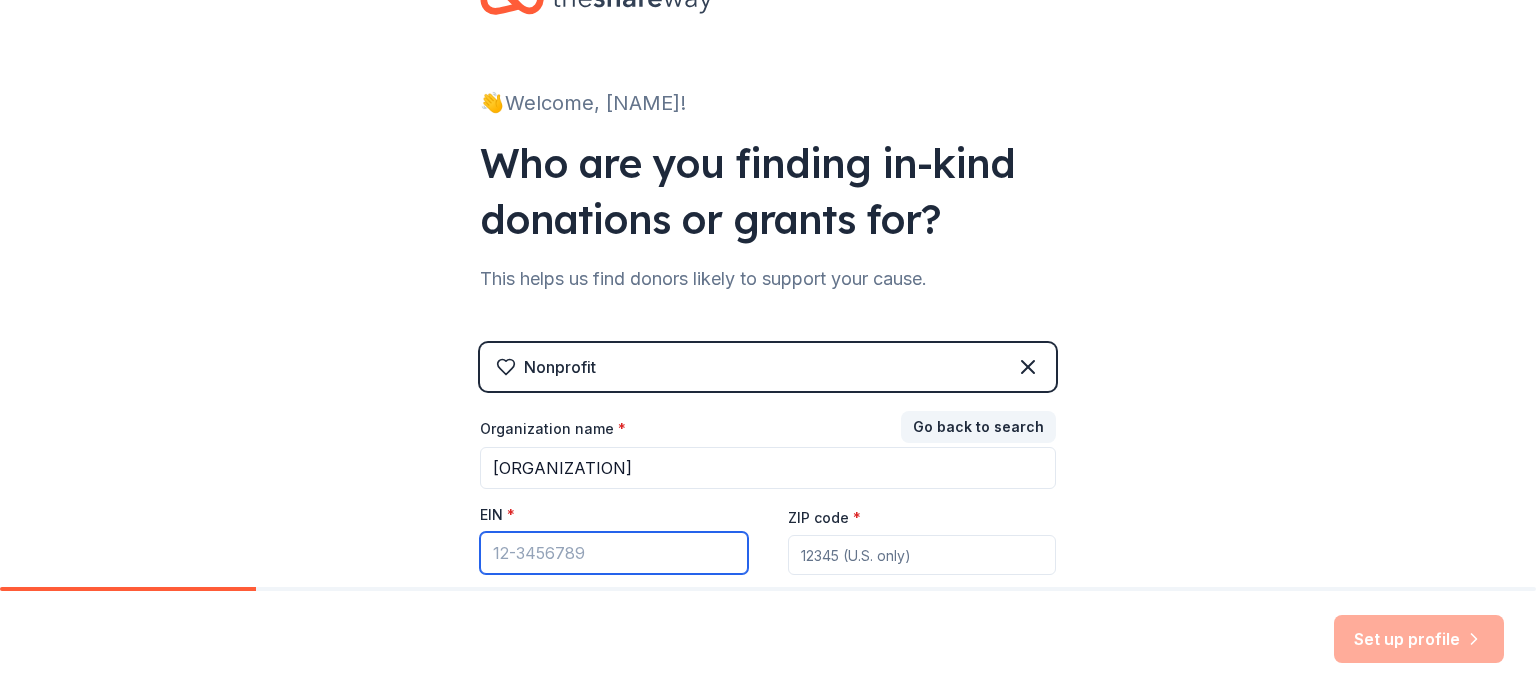 click on "EIN *" at bounding box center (614, 553) 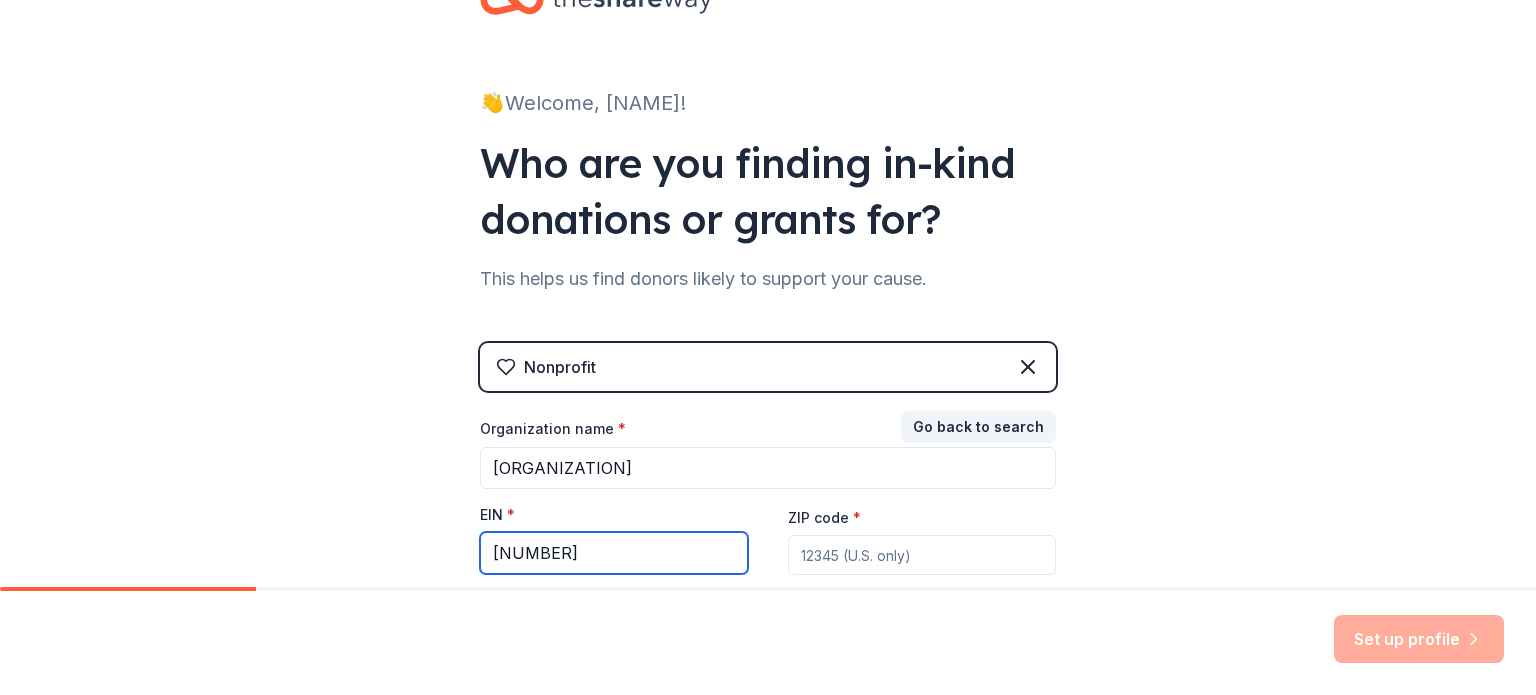 type on "[NUMBER]" 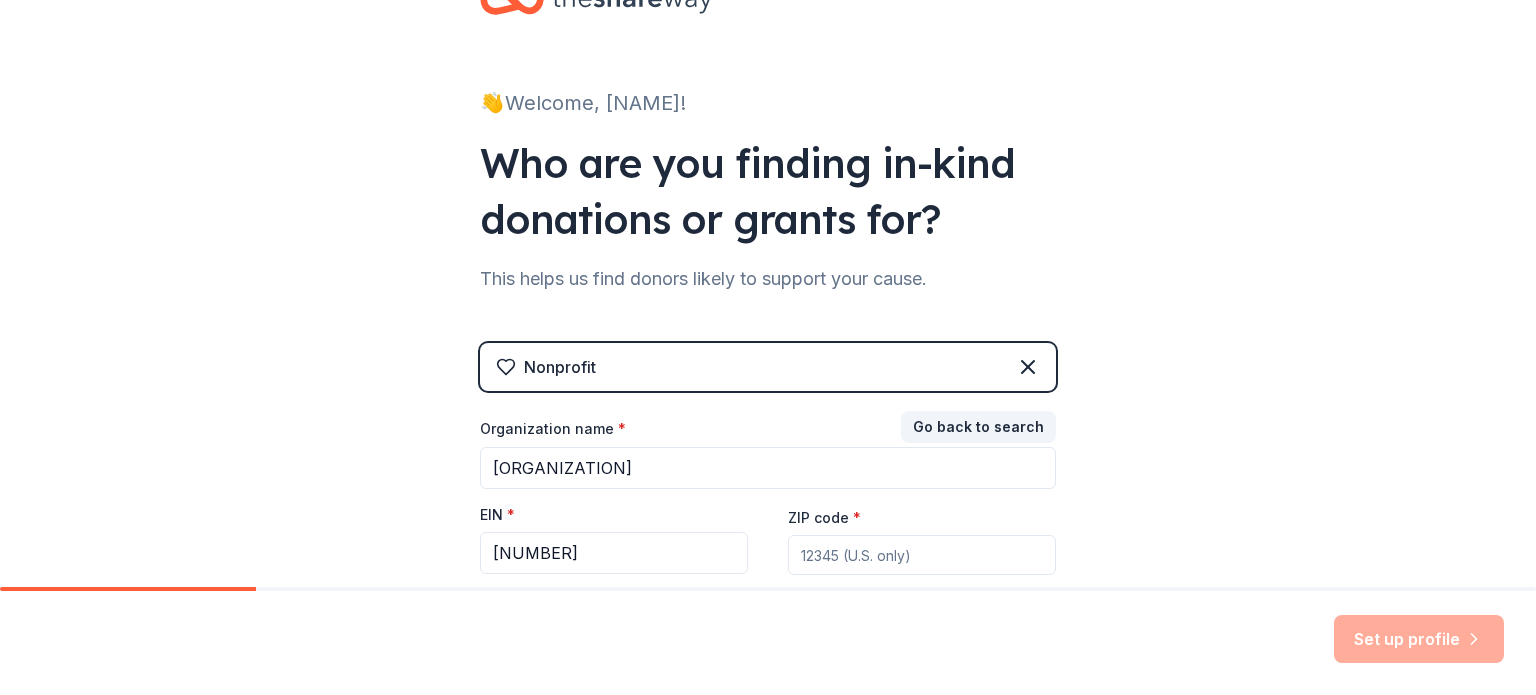 click on "ZIP code *" at bounding box center [922, 555] 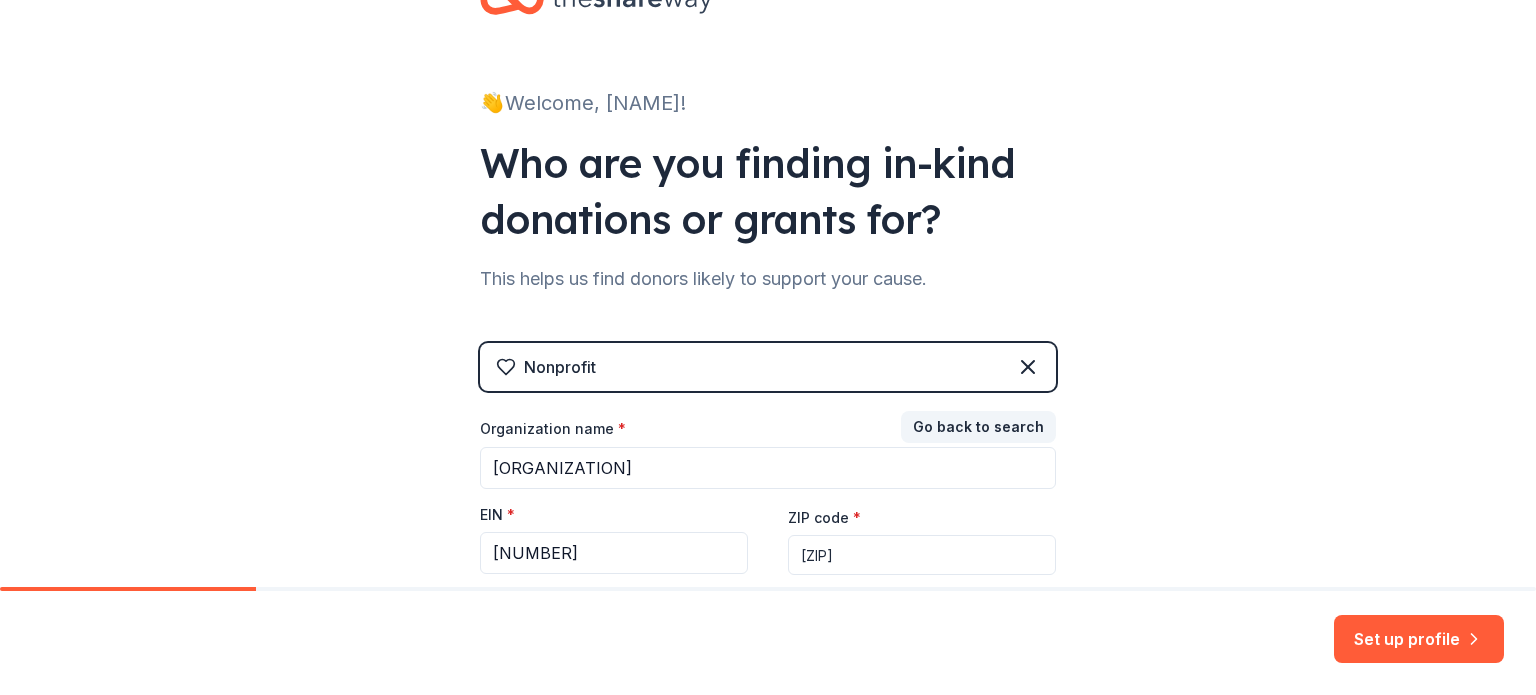 type on "[ZIP]" 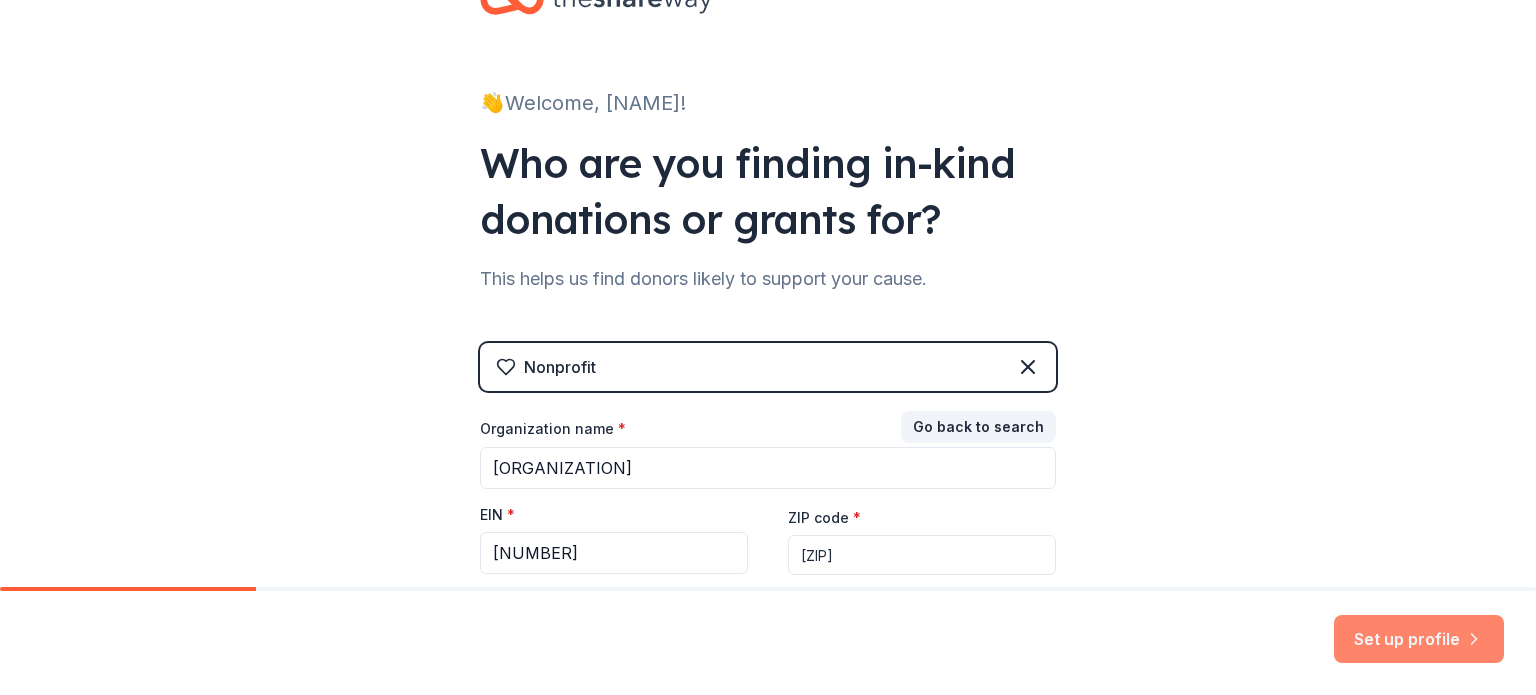 click on "Set up profile" at bounding box center (1419, 639) 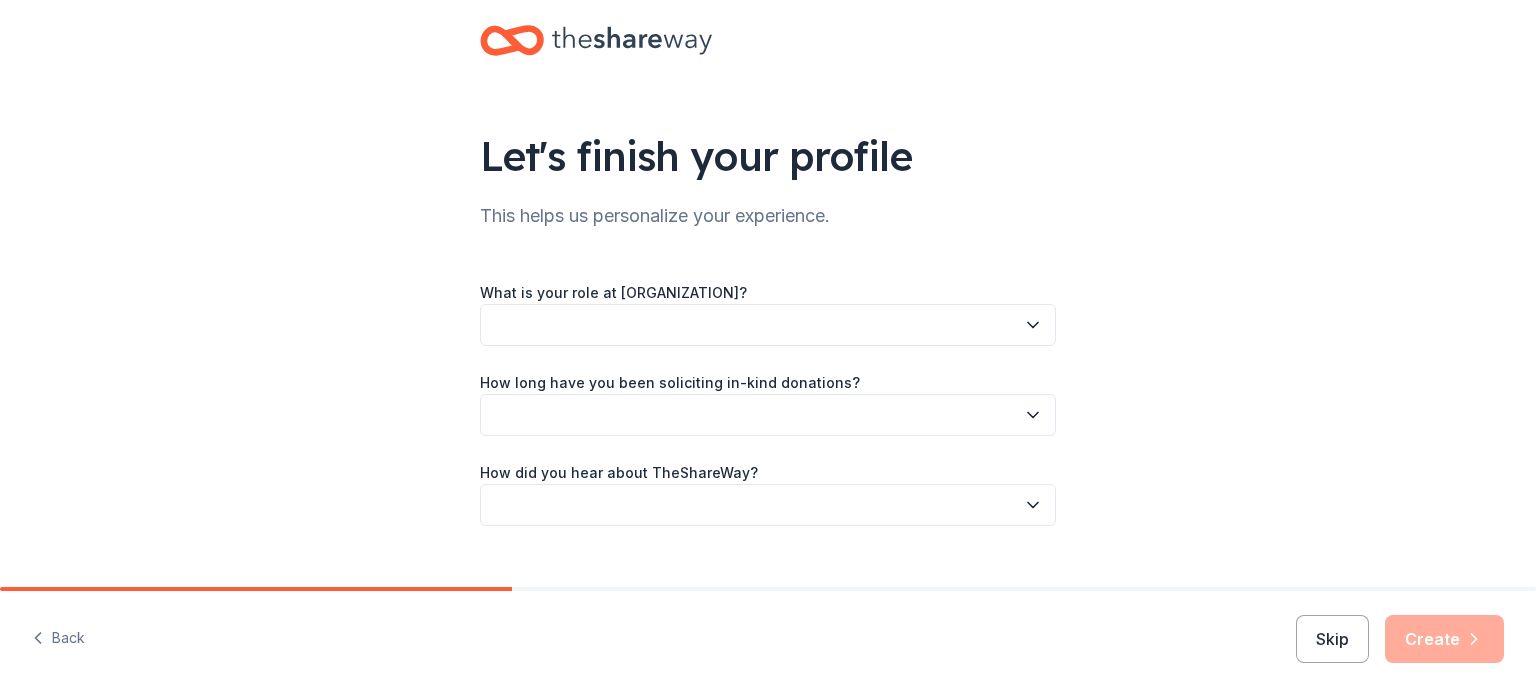 scroll, scrollTop: 38, scrollLeft: 0, axis: vertical 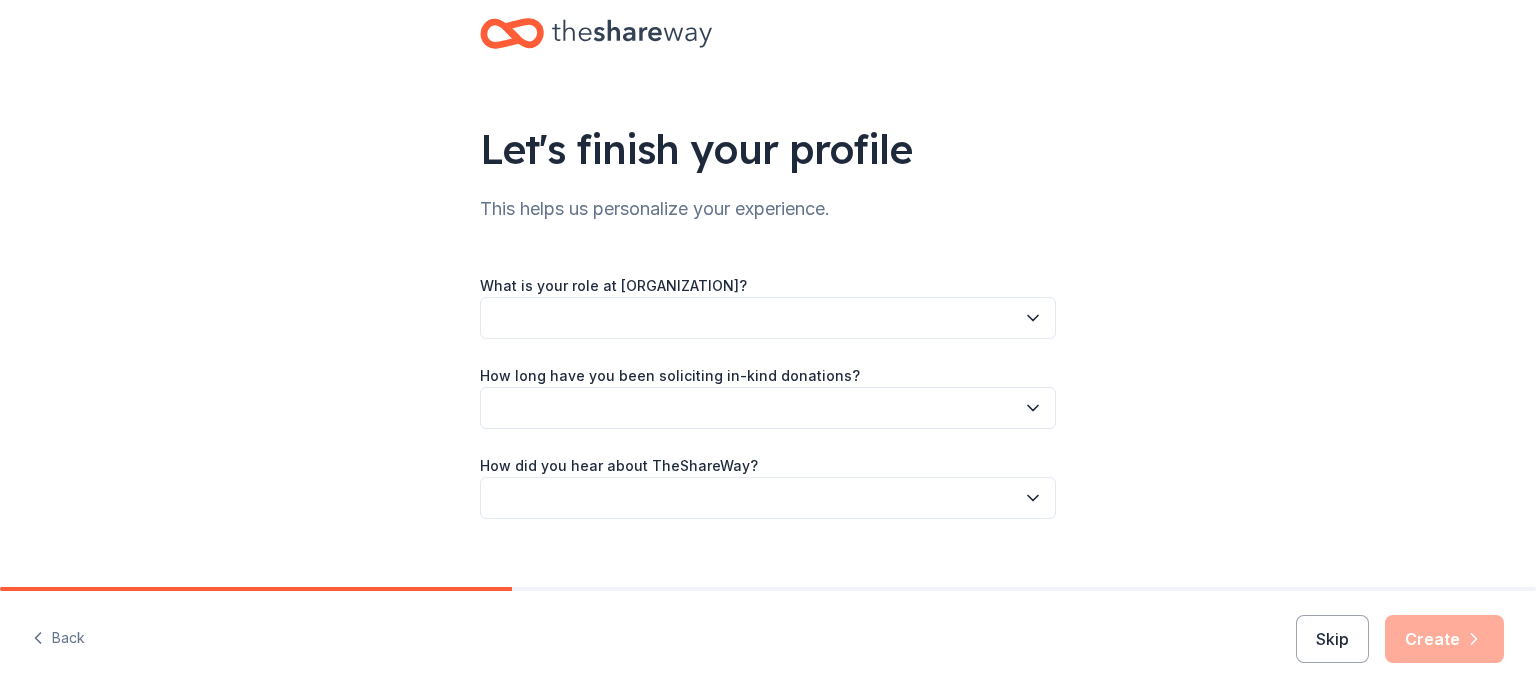 click at bounding box center [768, 318] 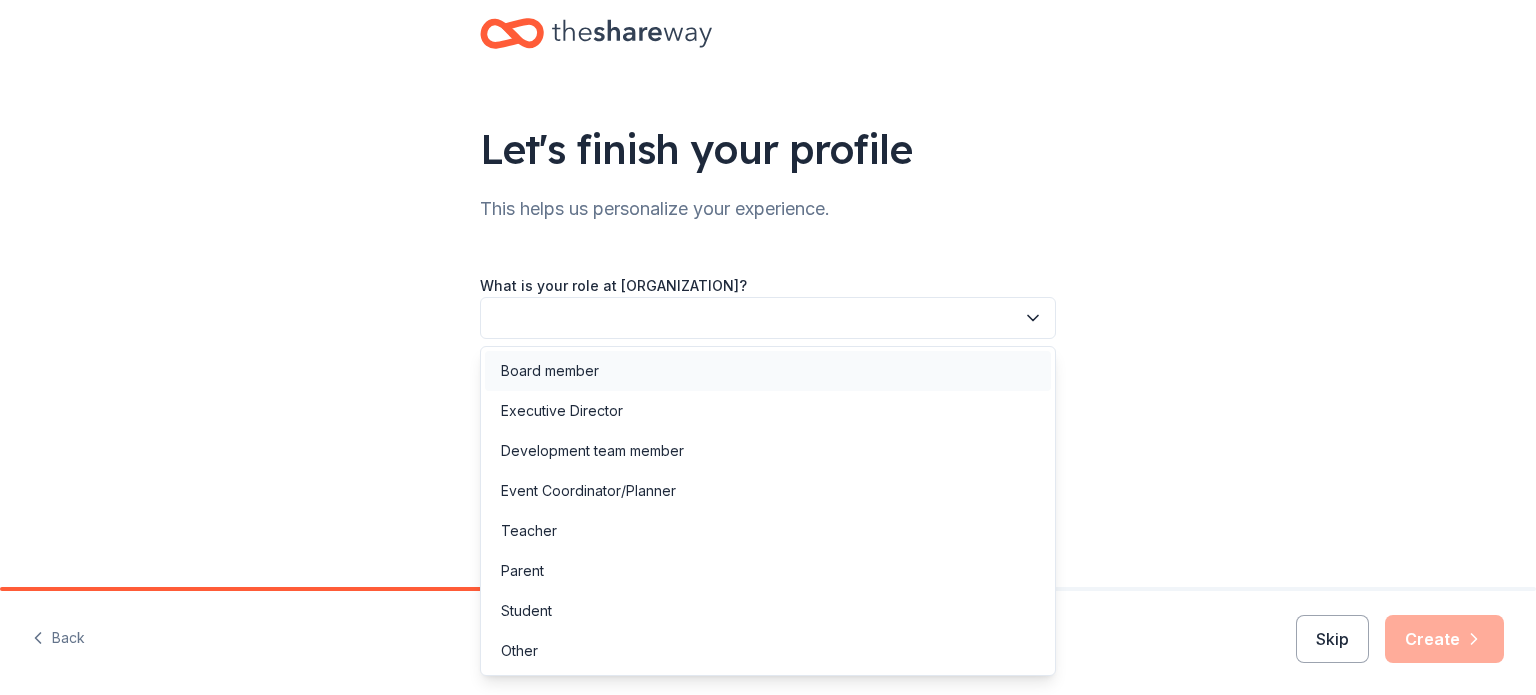 click on "Board member" at bounding box center (768, 371) 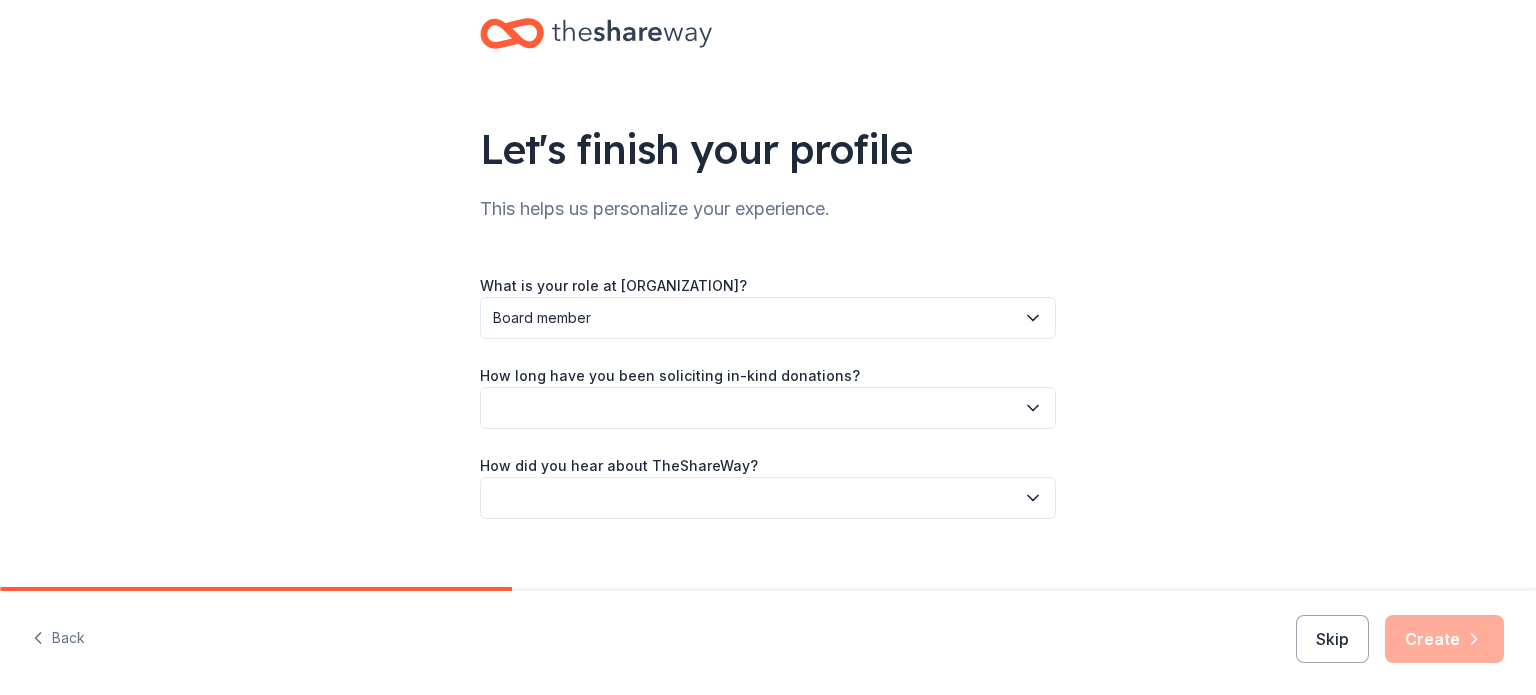 click at bounding box center [768, 408] 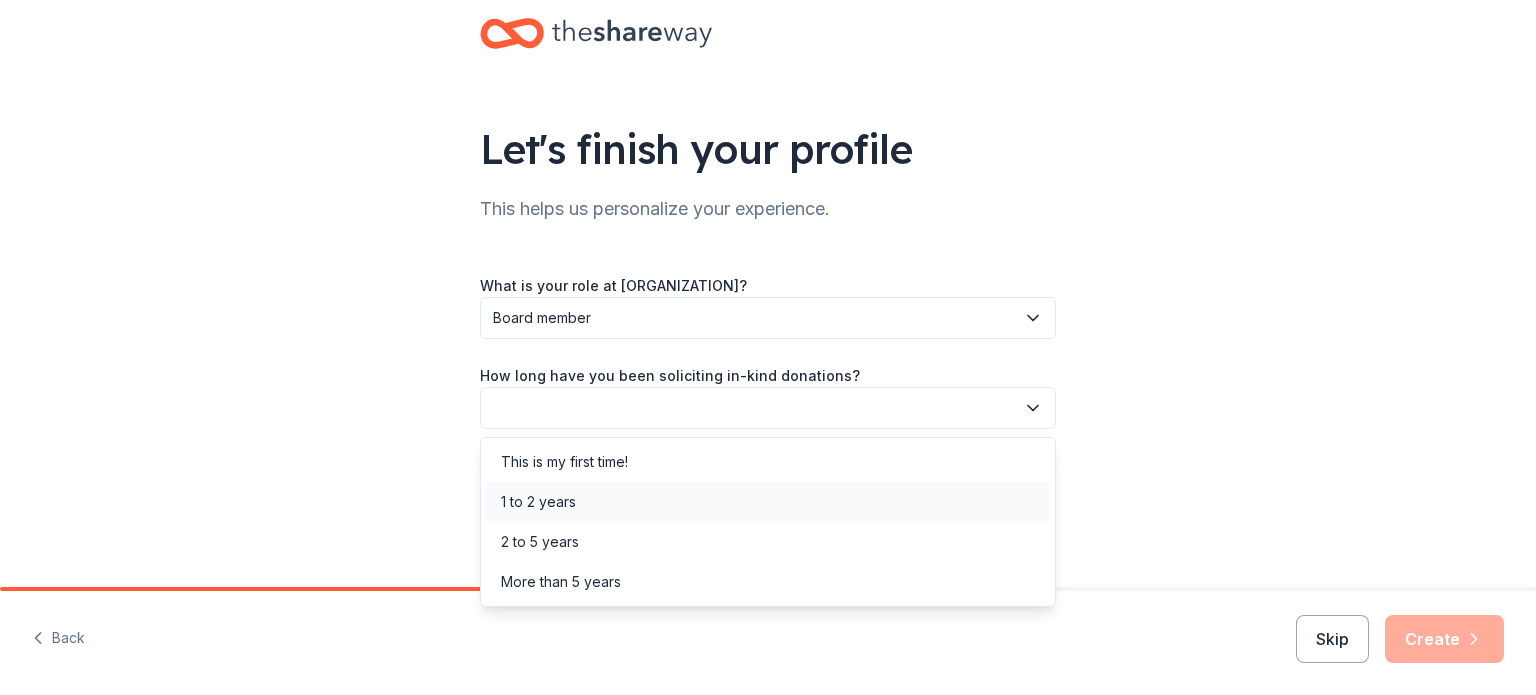 click on "1 to 2 years" at bounding box center (768, 502) 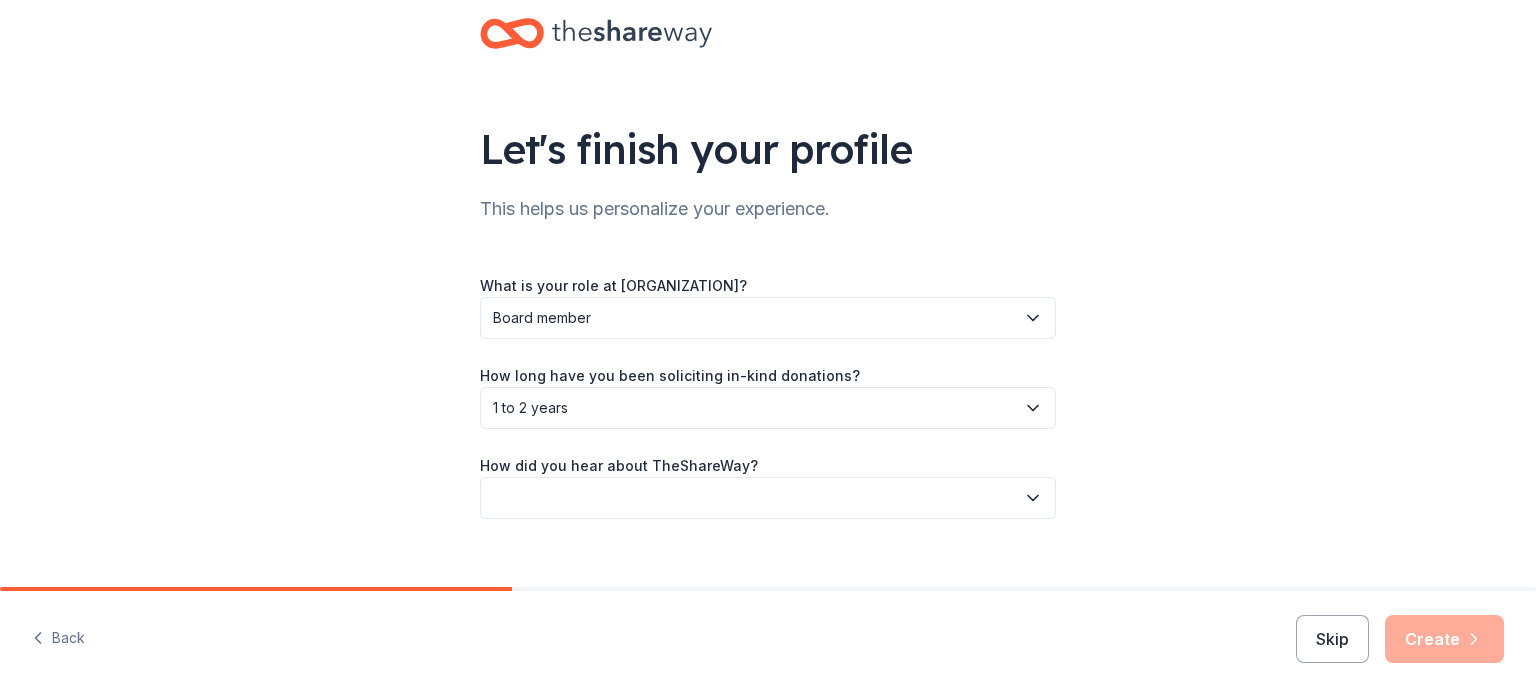 click at bounding box center [768, 498] 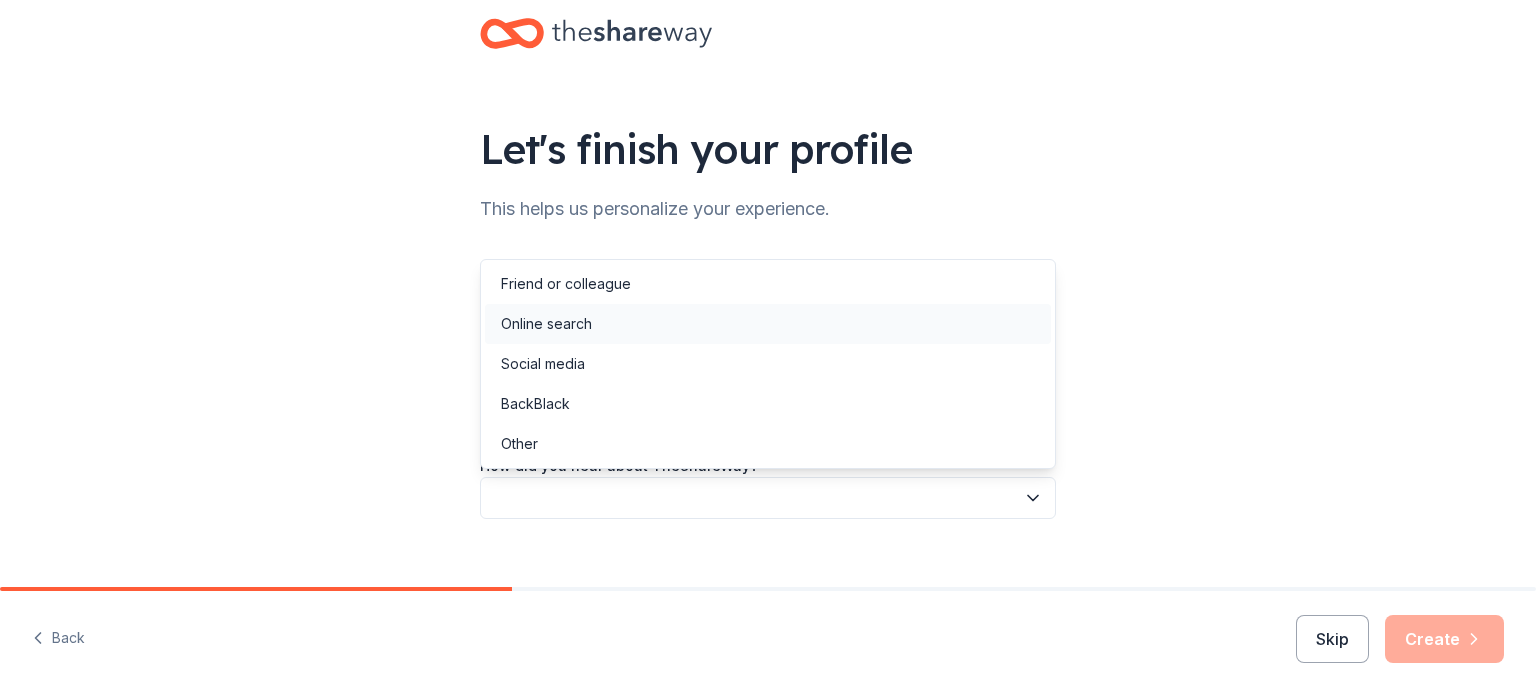 click on "Online search" at bounding box center (768, 324) 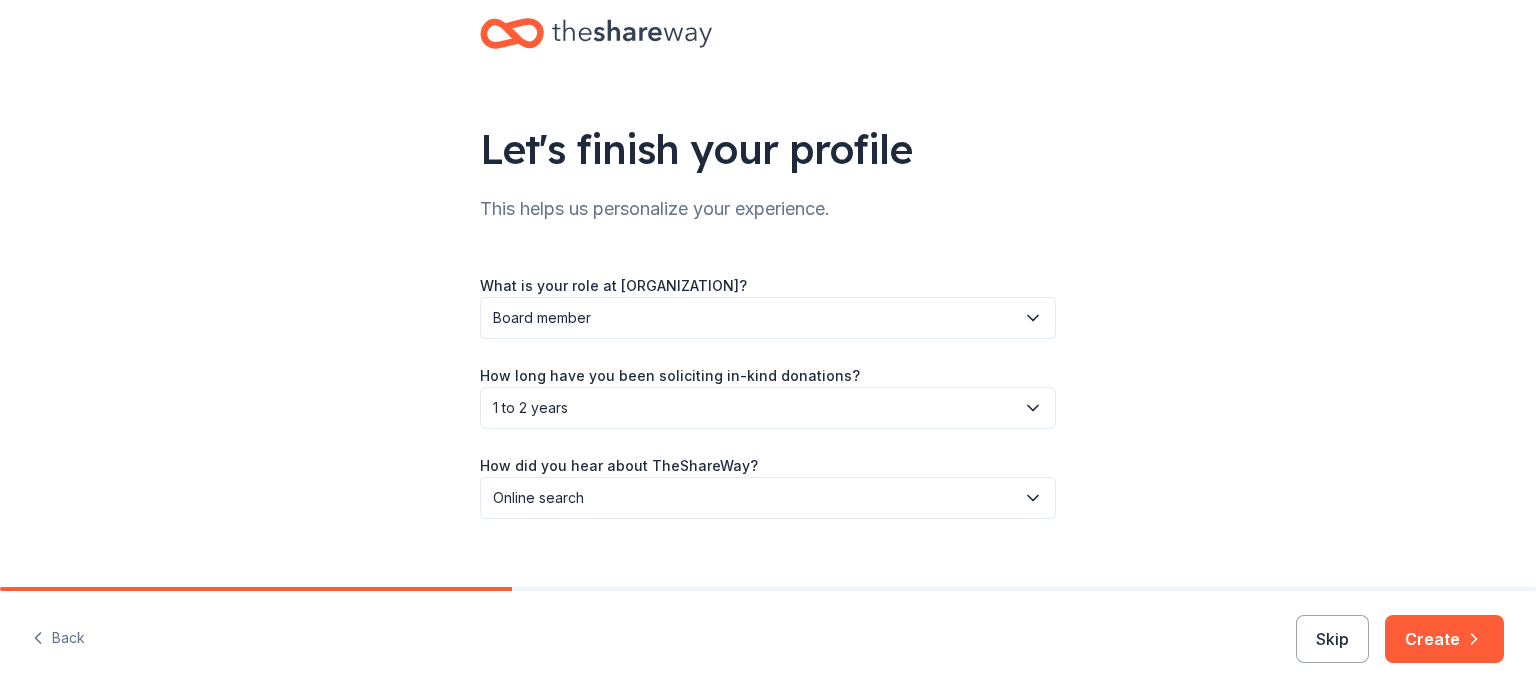 scroll, scrollTop: 65, scrollLeft: 0, axis: vertical 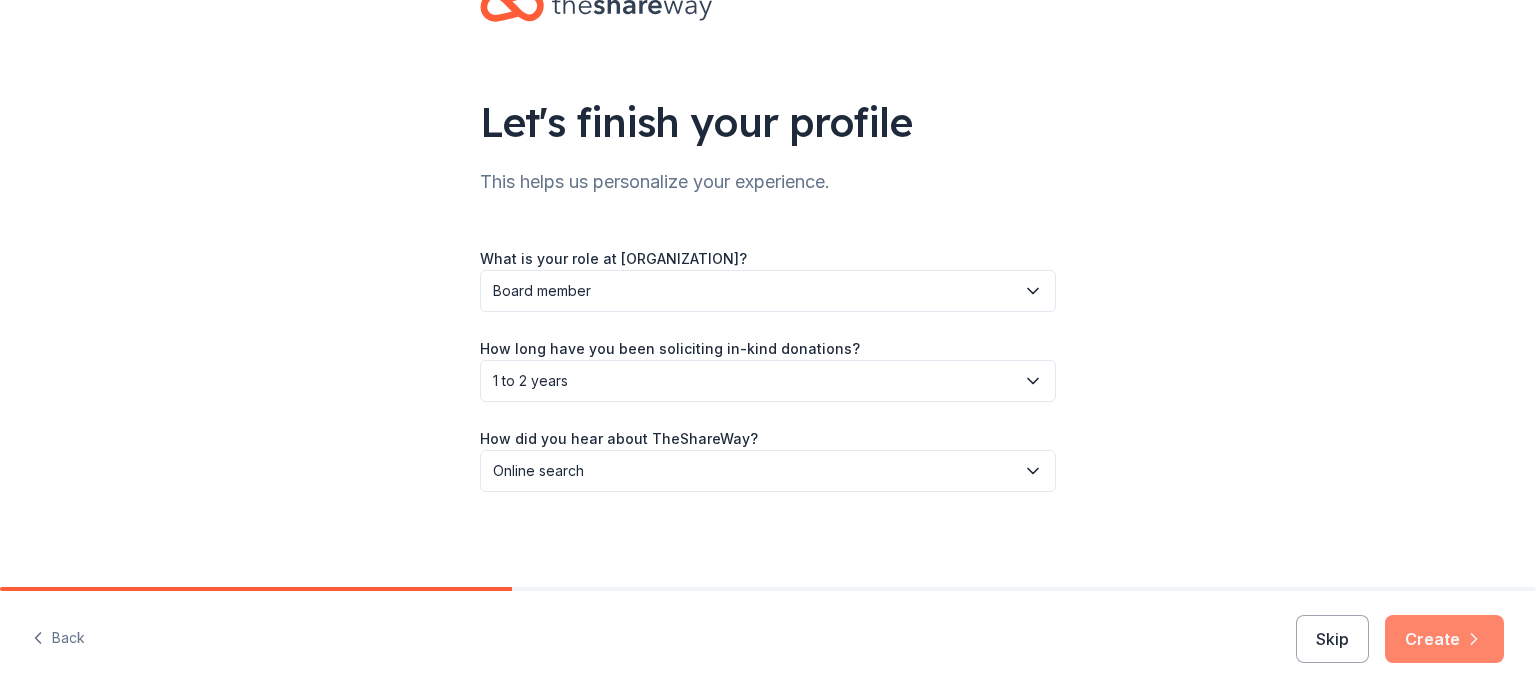 click on "Create" at bounding box center (1444, 639) 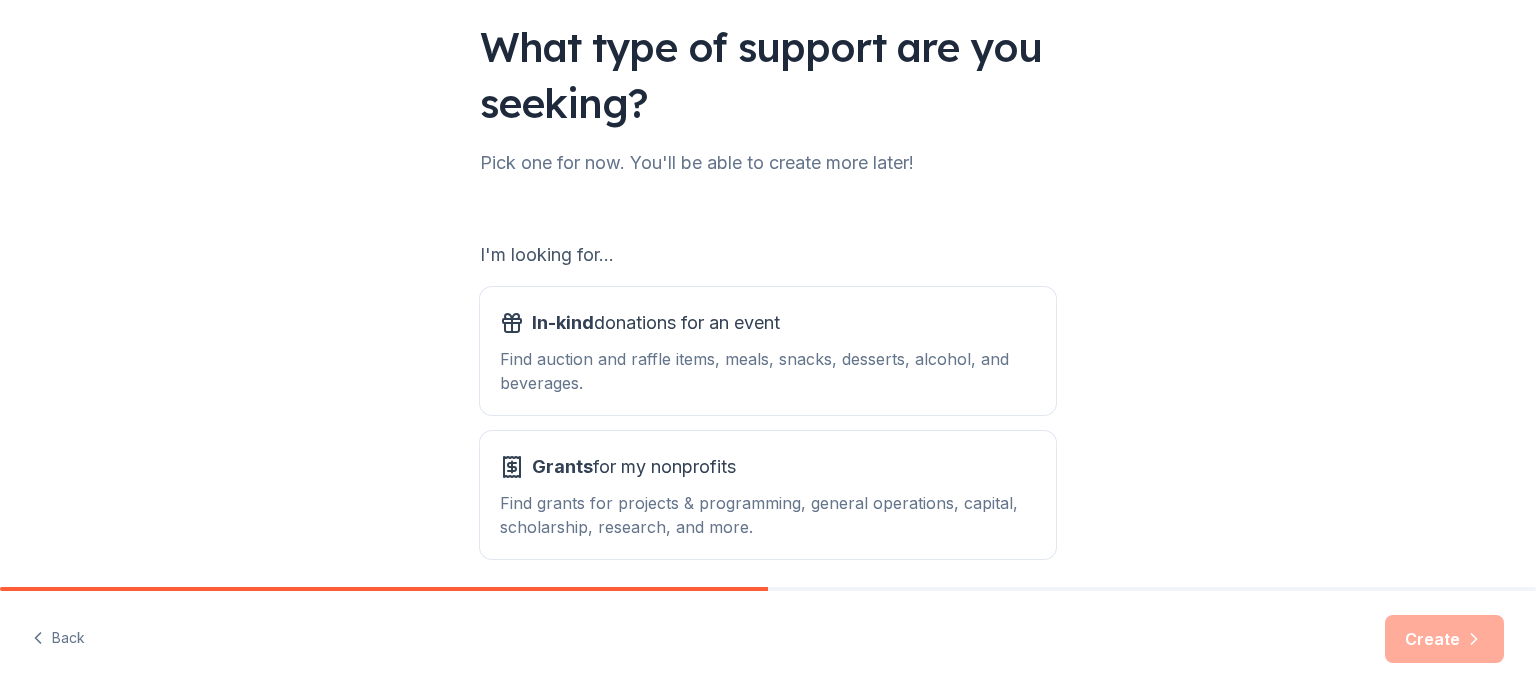 scroll, scrollTop: 151, scrollLeft: 0, axis: vertical 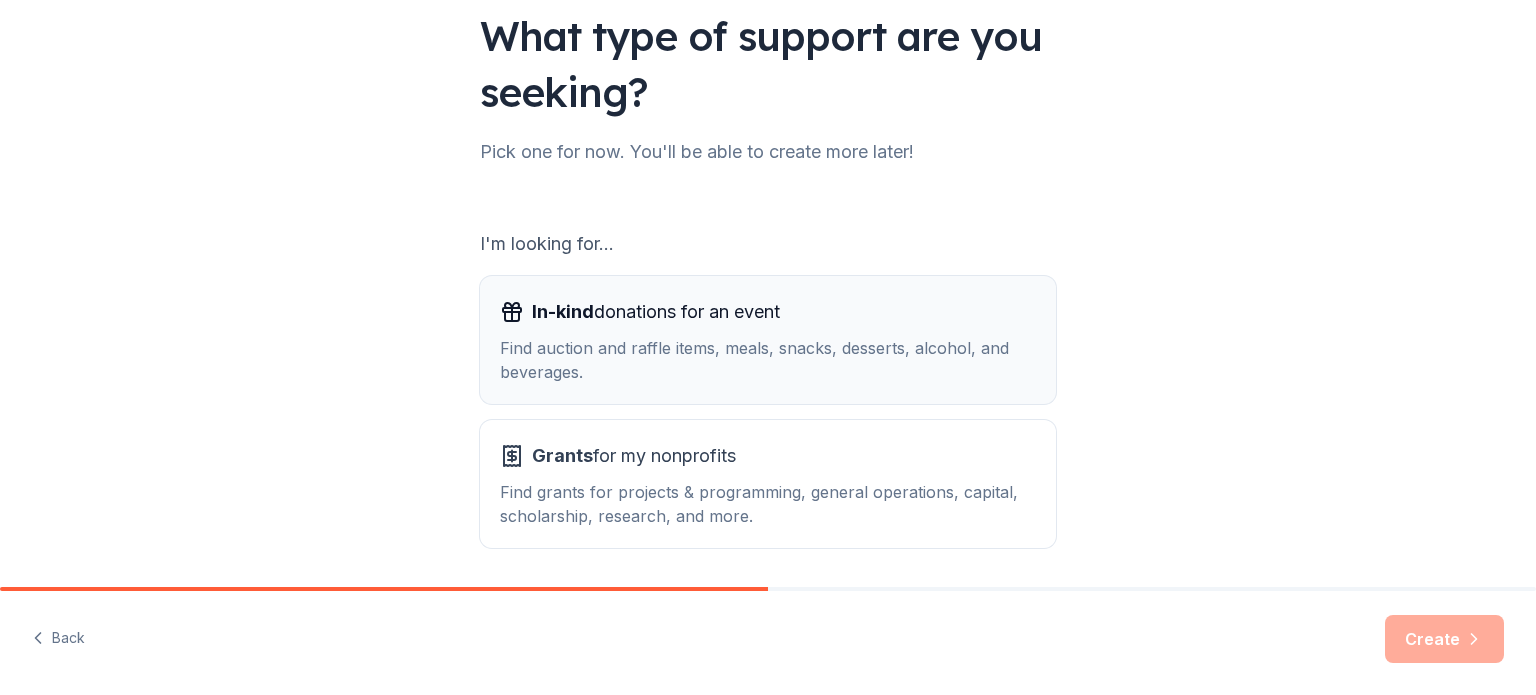 click on "Find auction and raffle items, meals, snacks, desserts, alcohol, and beverages." at bounding box center (768, 360) 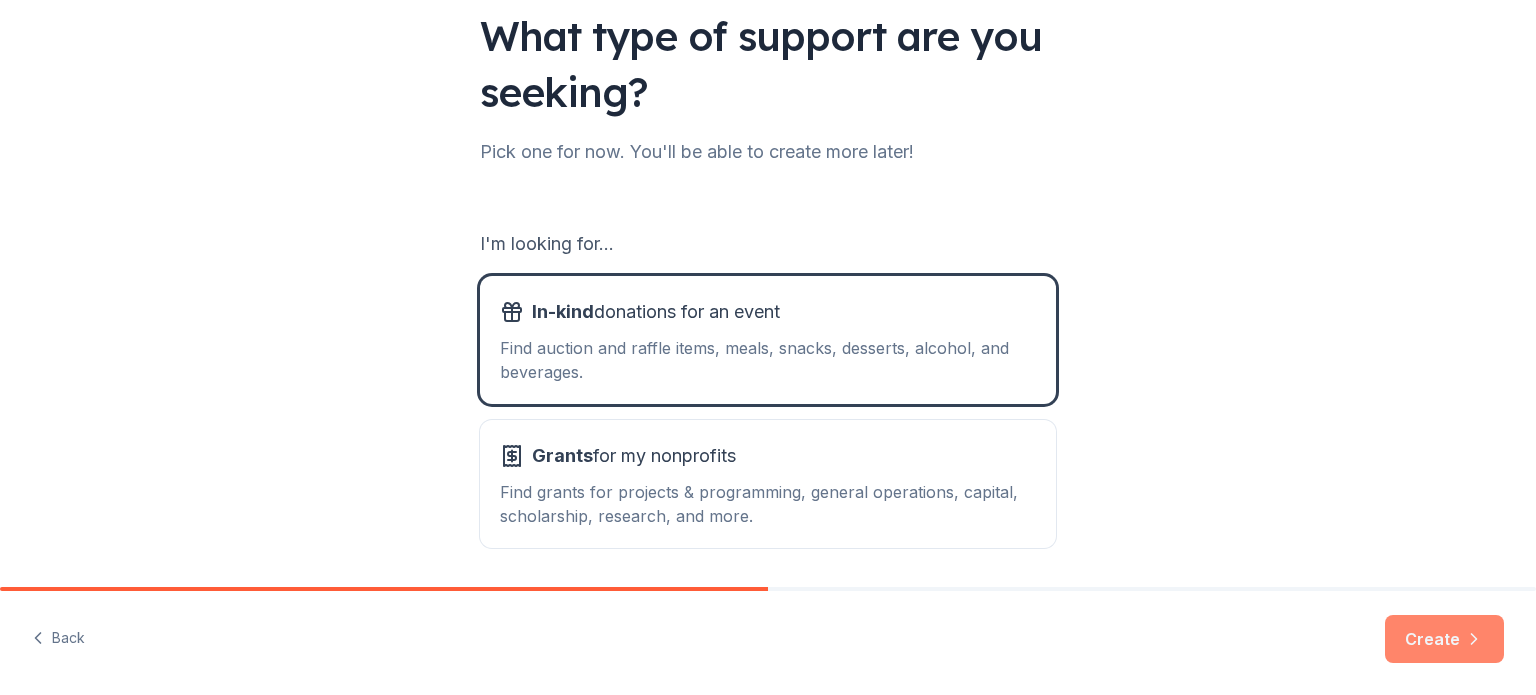 click on "Create" at bounding box center (1444, 639) 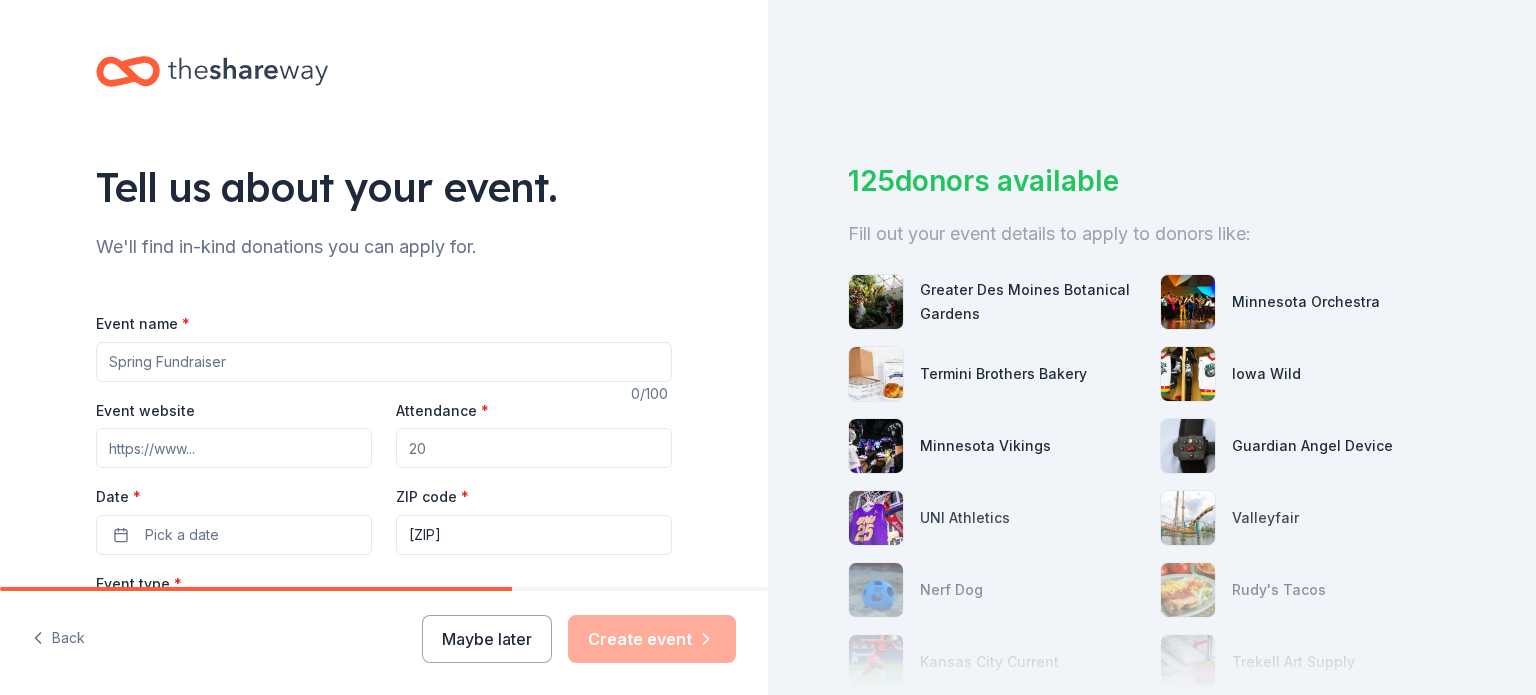 click on "Event name *" at bounding box center [384, 362] 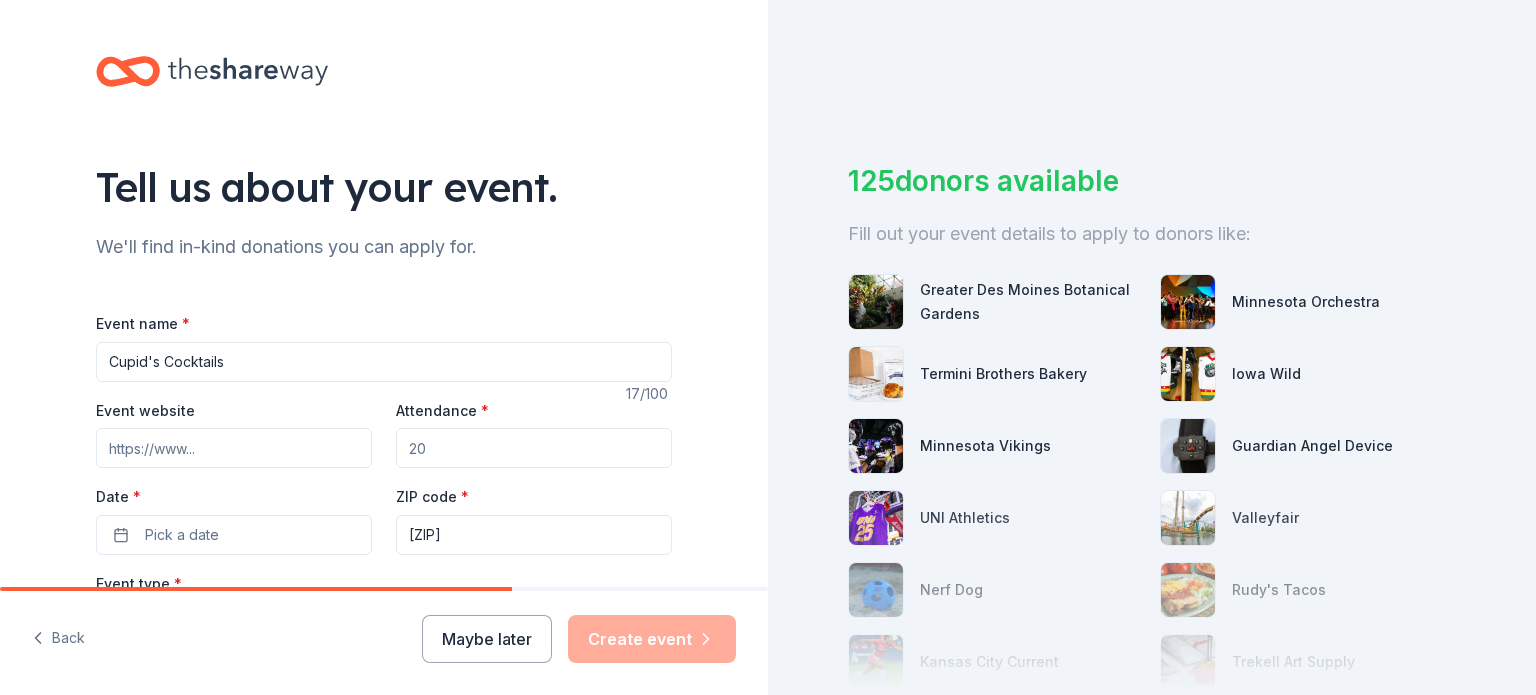 type on "Cupid's Cocktails" 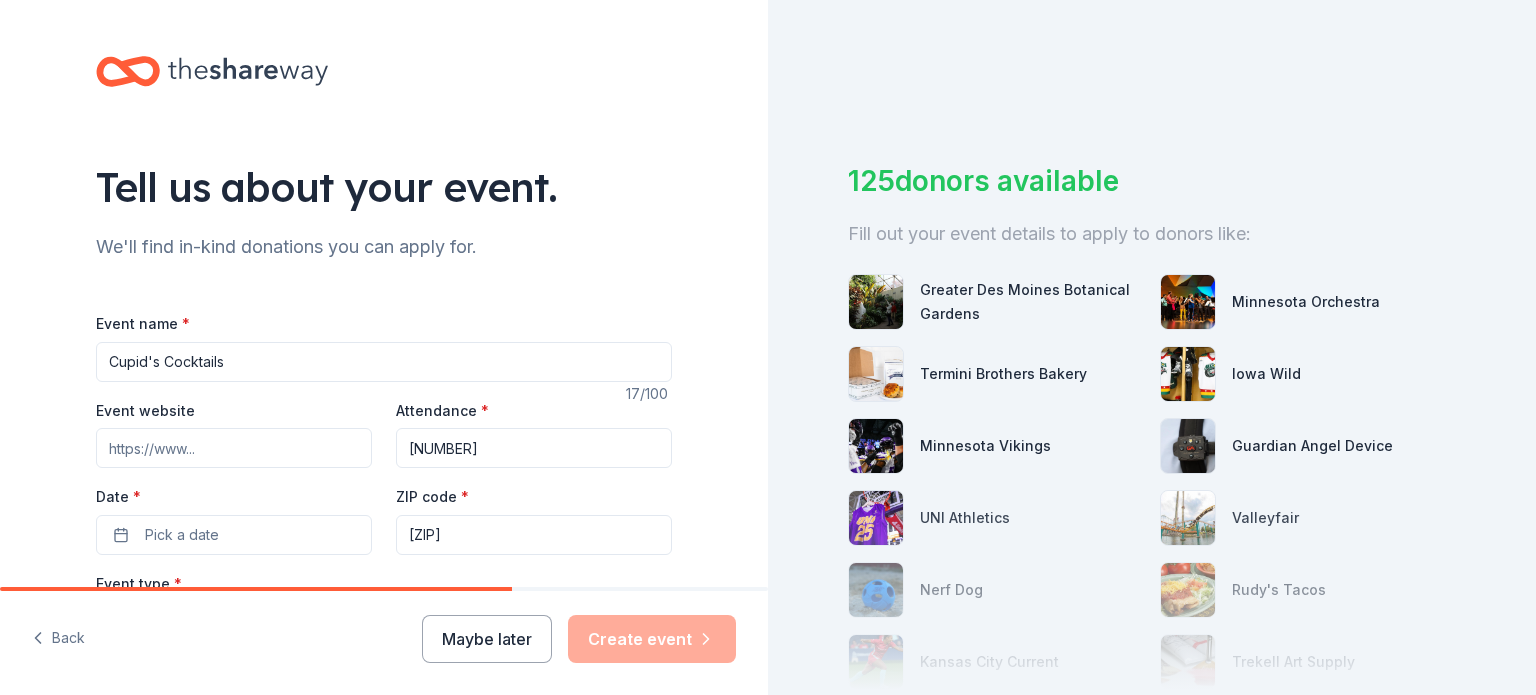 type on "[NUMBER]" 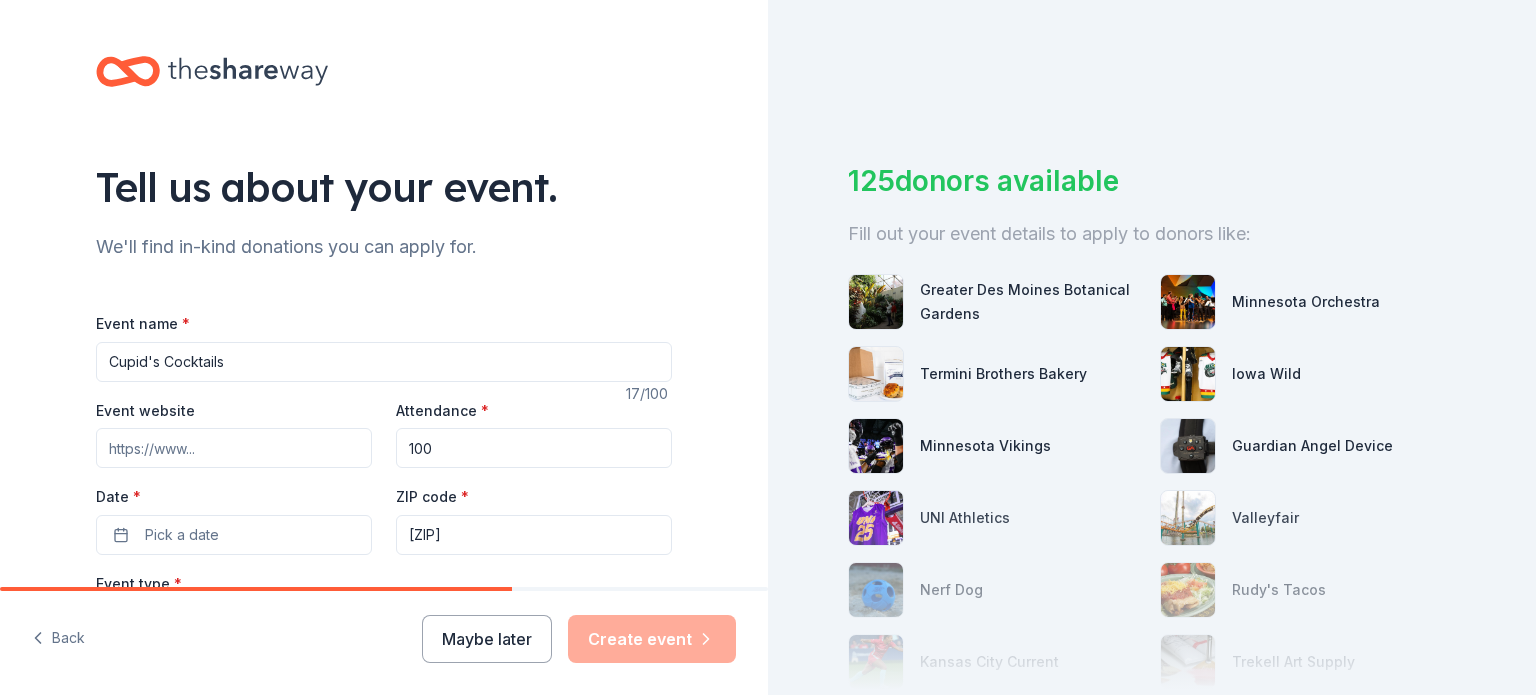 type on "100" 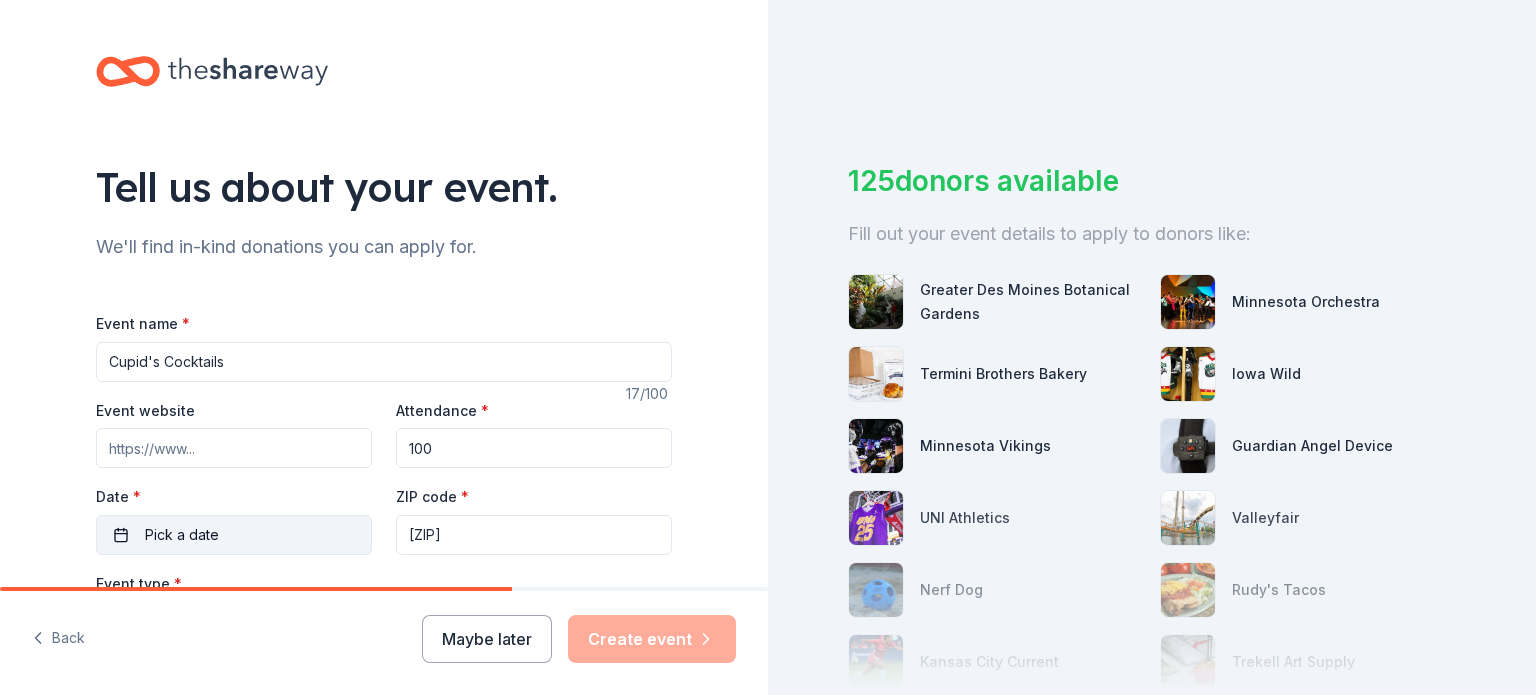 click on "Pick a date" at bounding box center [182, 535] 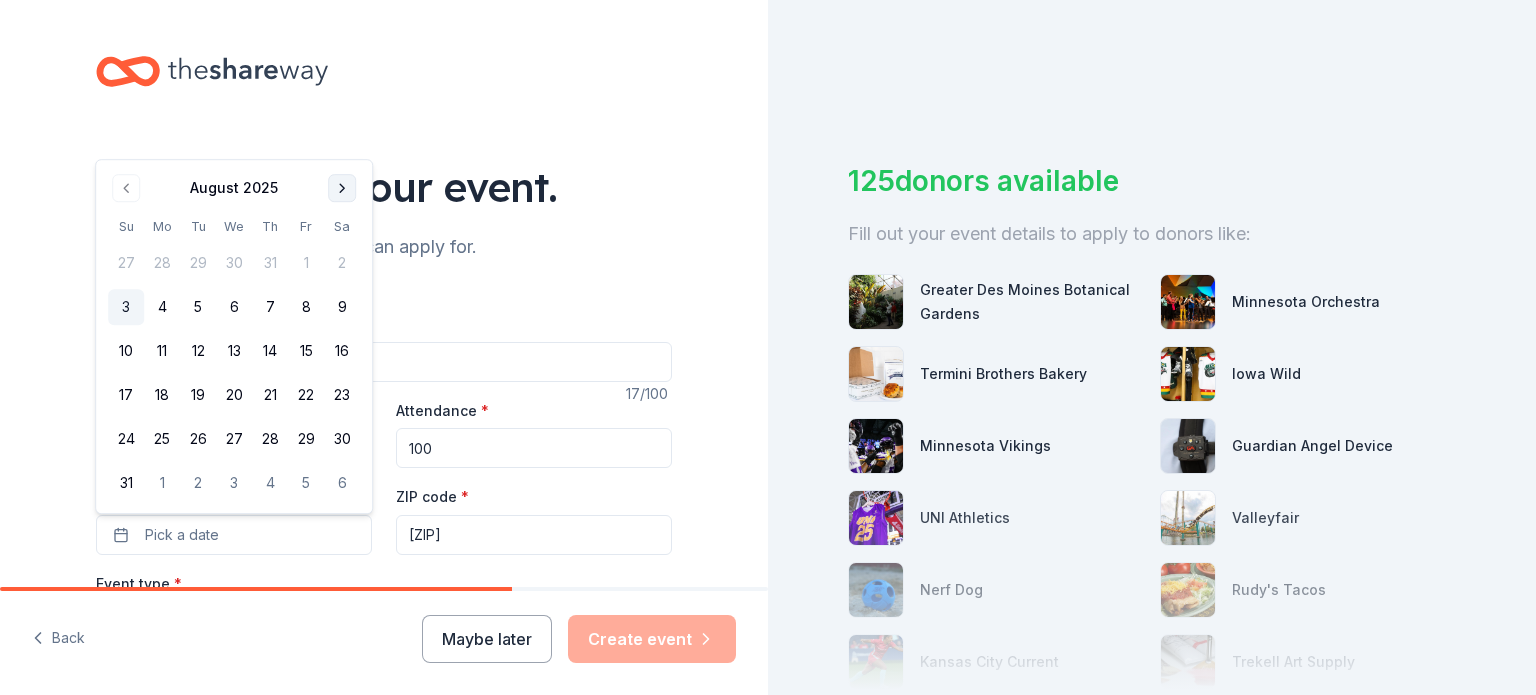 click at bounding box center [342, 188] 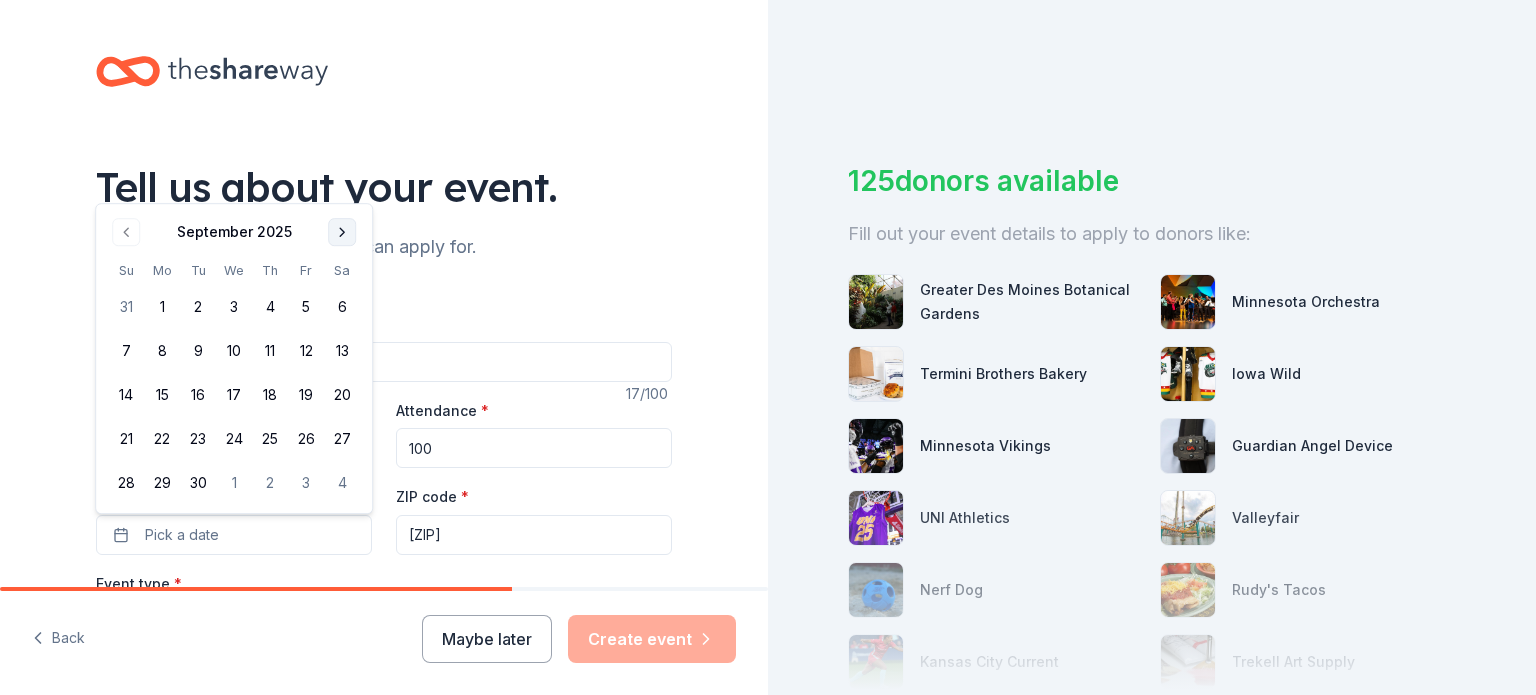 click on "Tell us about your event." at bounding box center (384, 187) 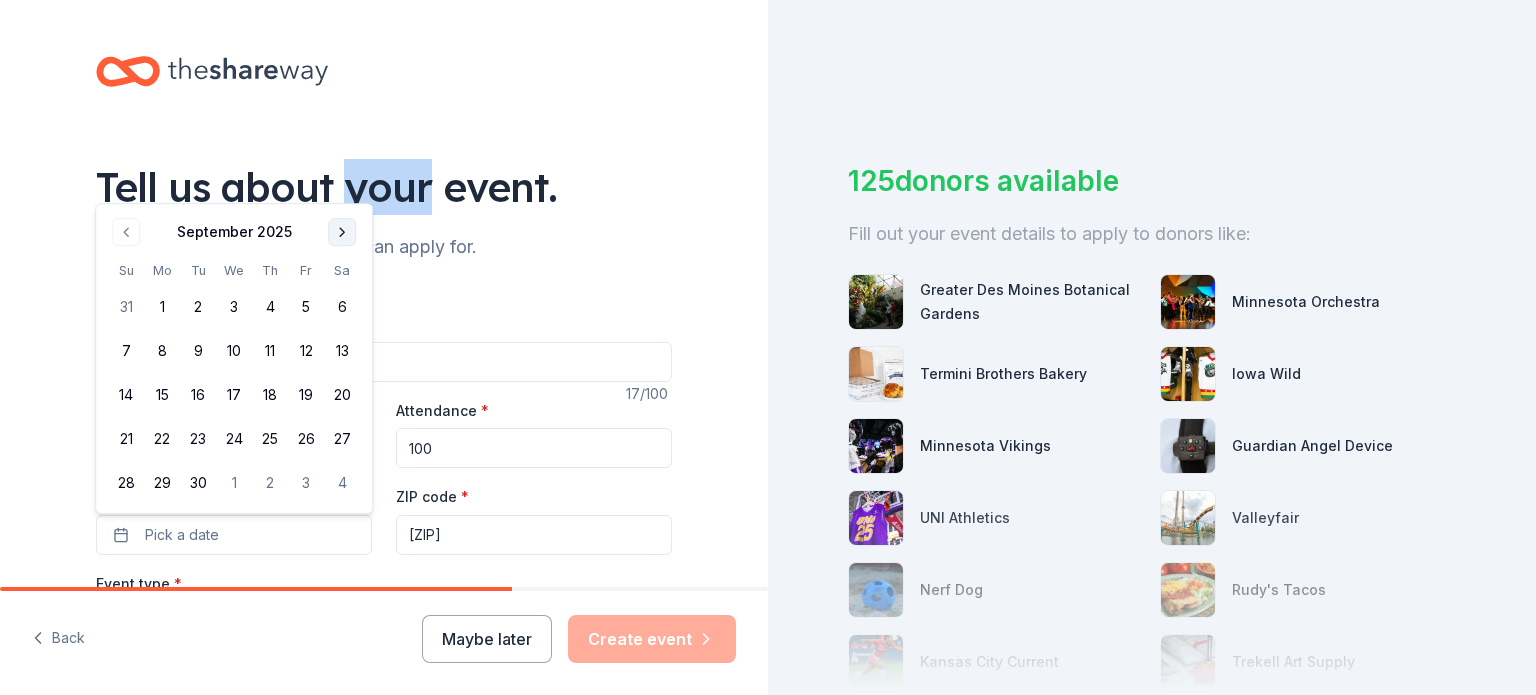 click on "Tell us about your event." at bounding box center (384, 187) 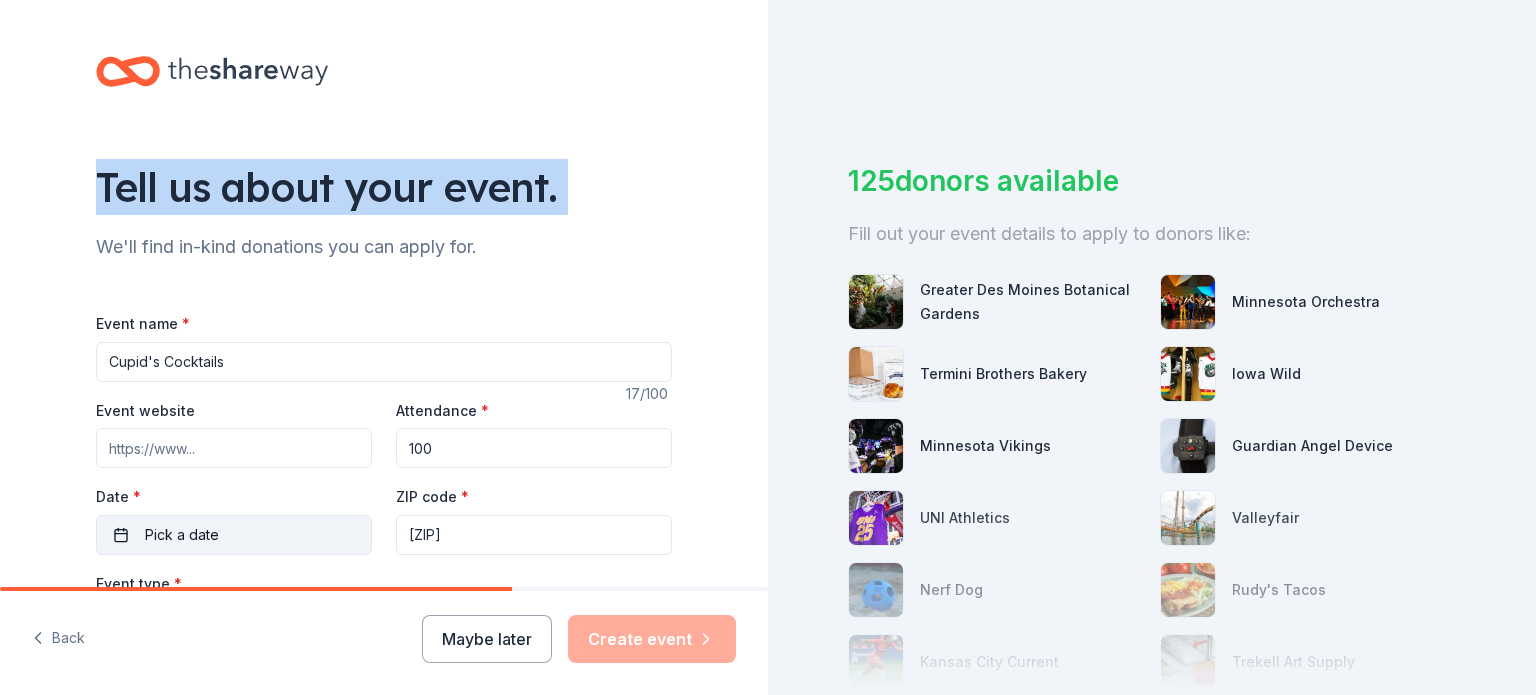 click on "Pick a date" at bounding box center (234, 535) 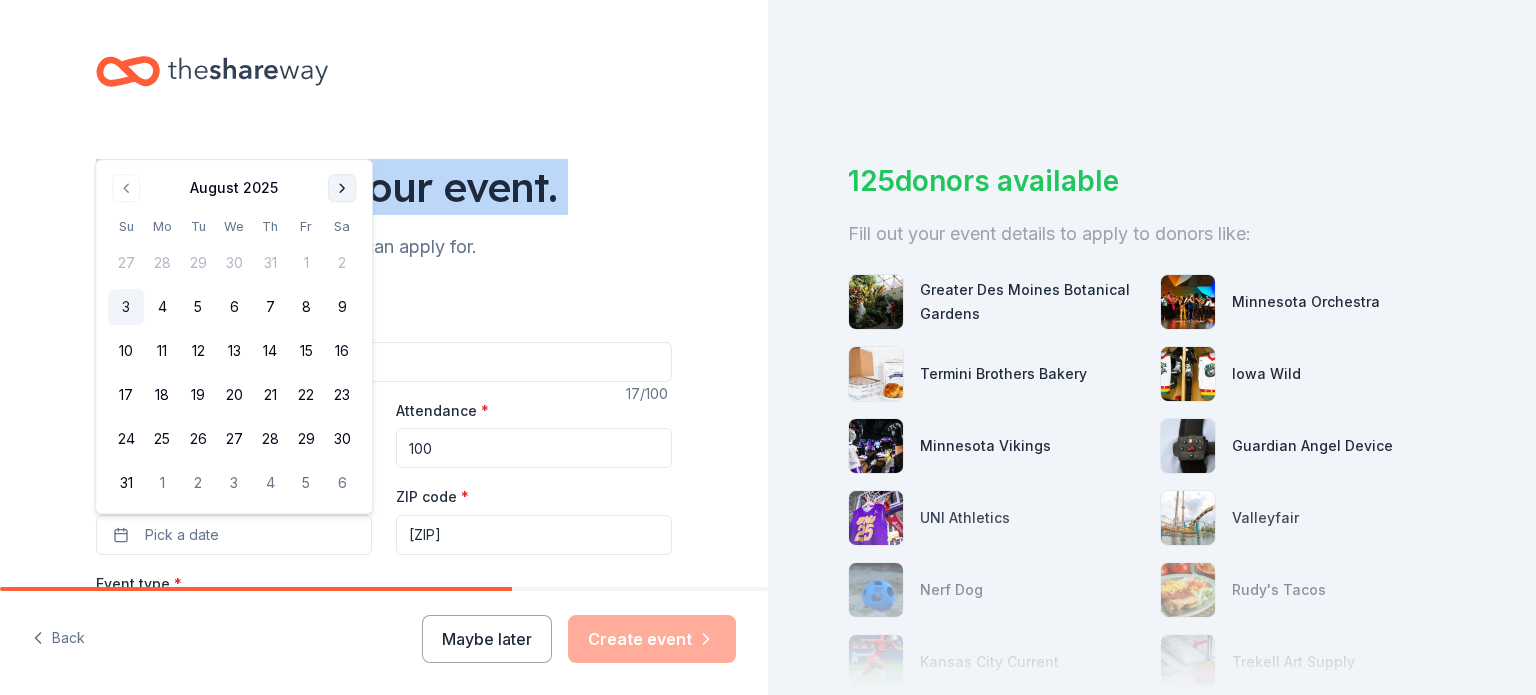 click at bounding box center (342, 188) 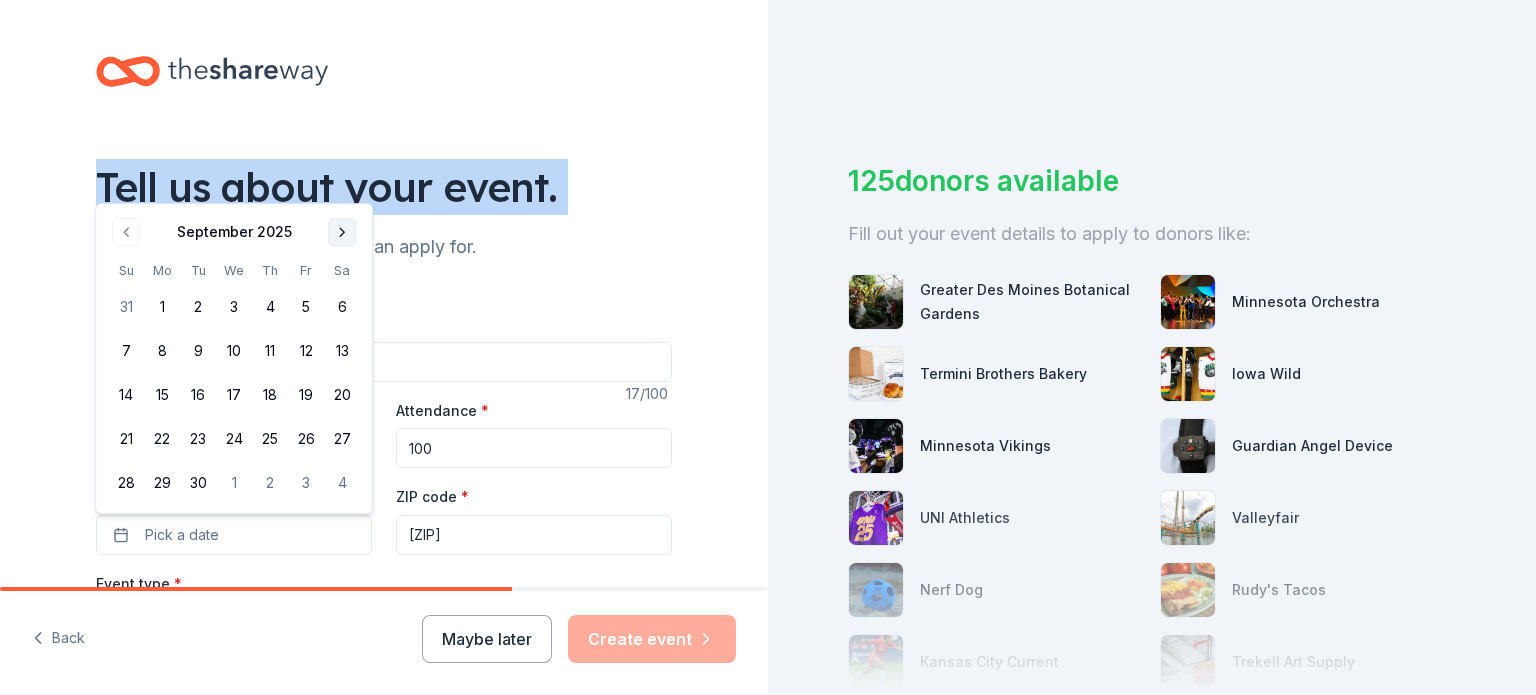 click on "Tell us about your event." at bounding box center [384, 187] 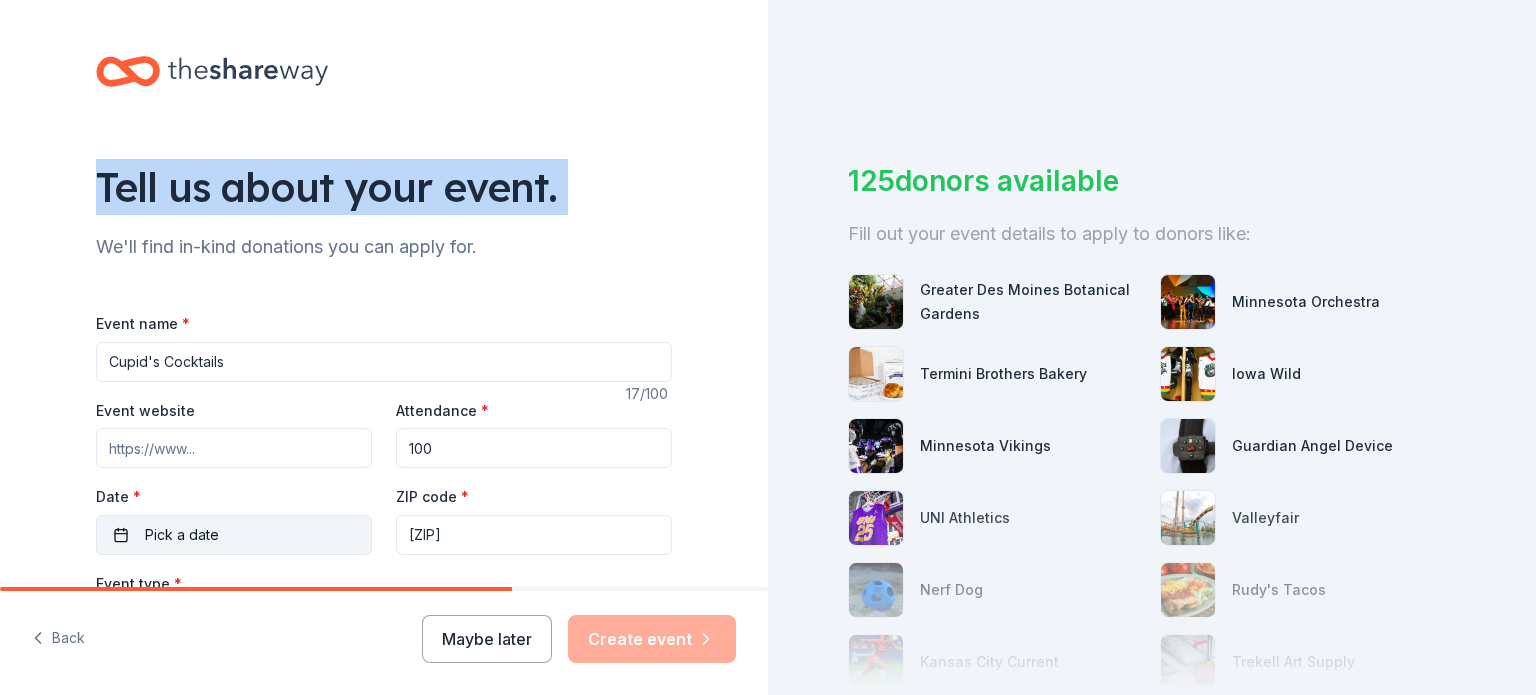 click on "Pick a date" at bounding box center (234, 535) 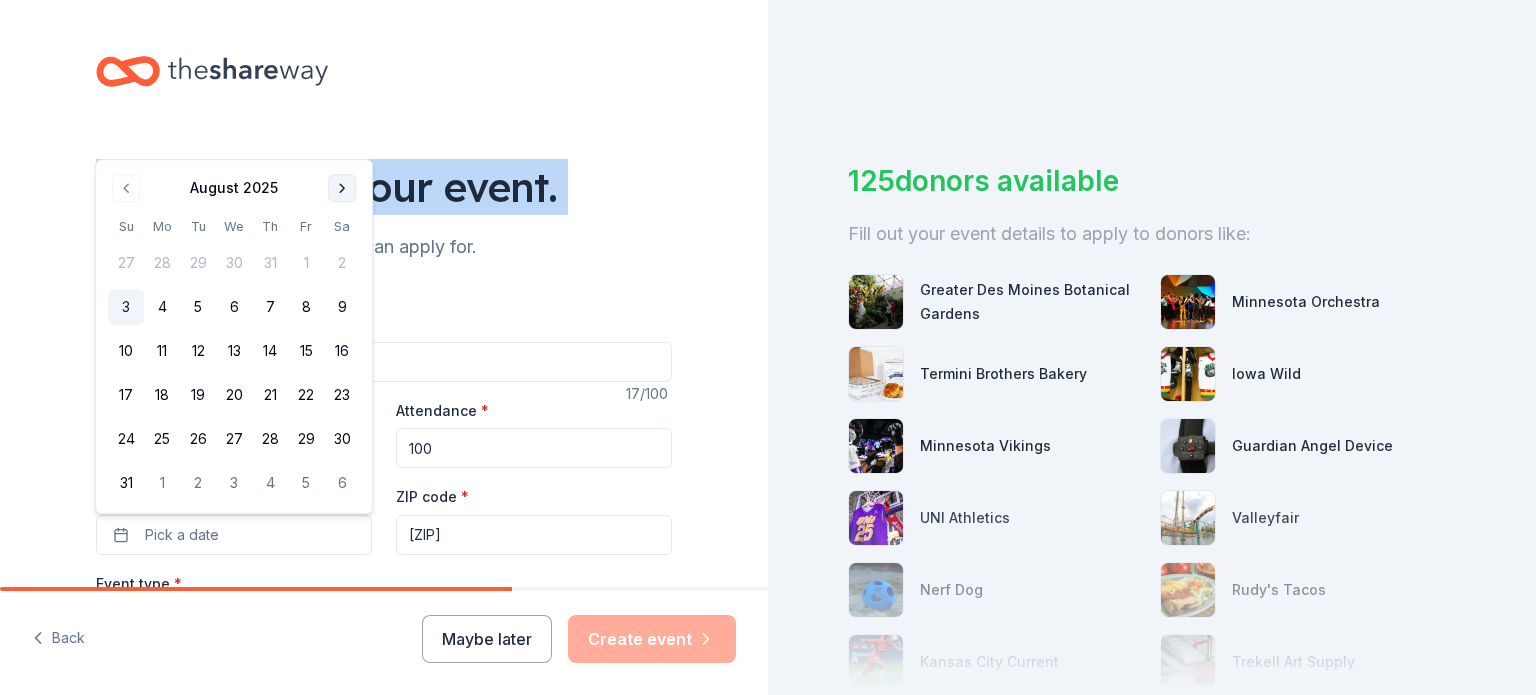 click at bounding box center [342, 188] 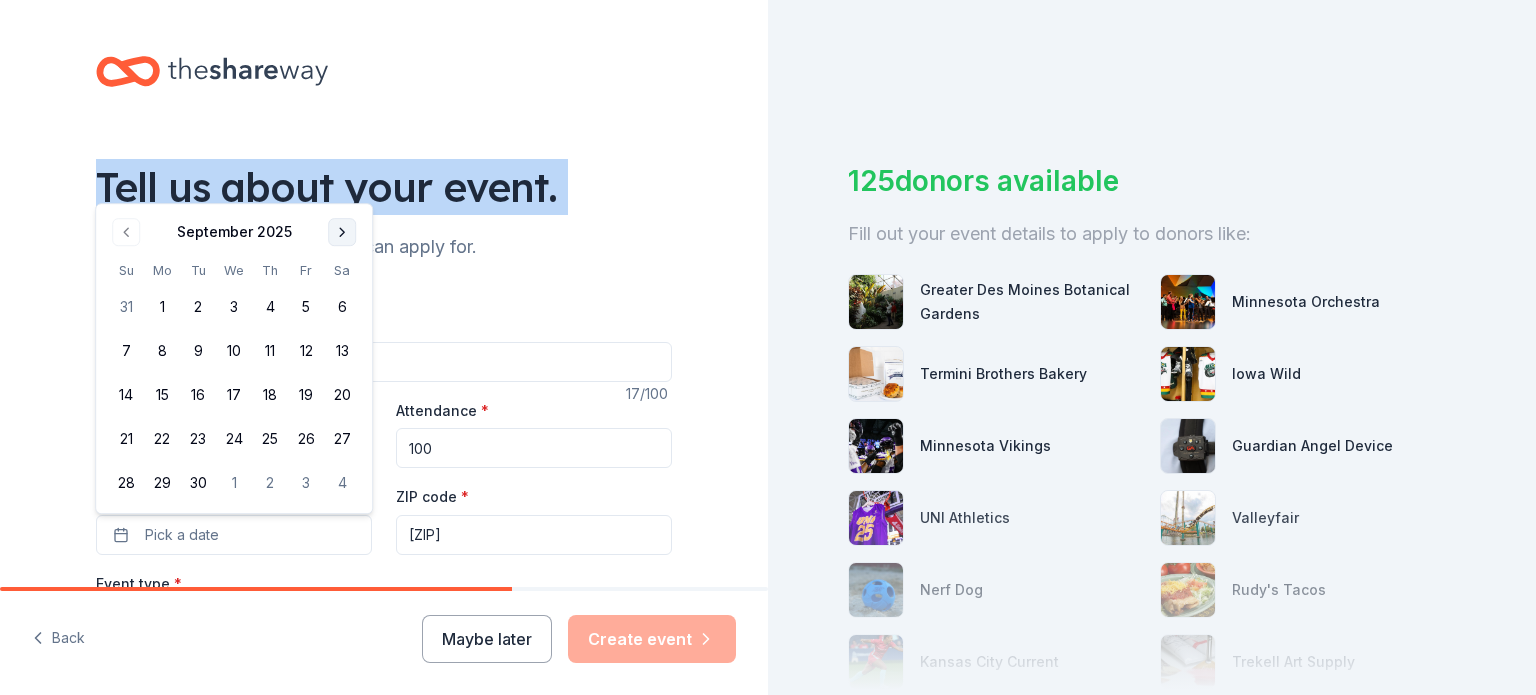 click at bounding box center (342, 232) 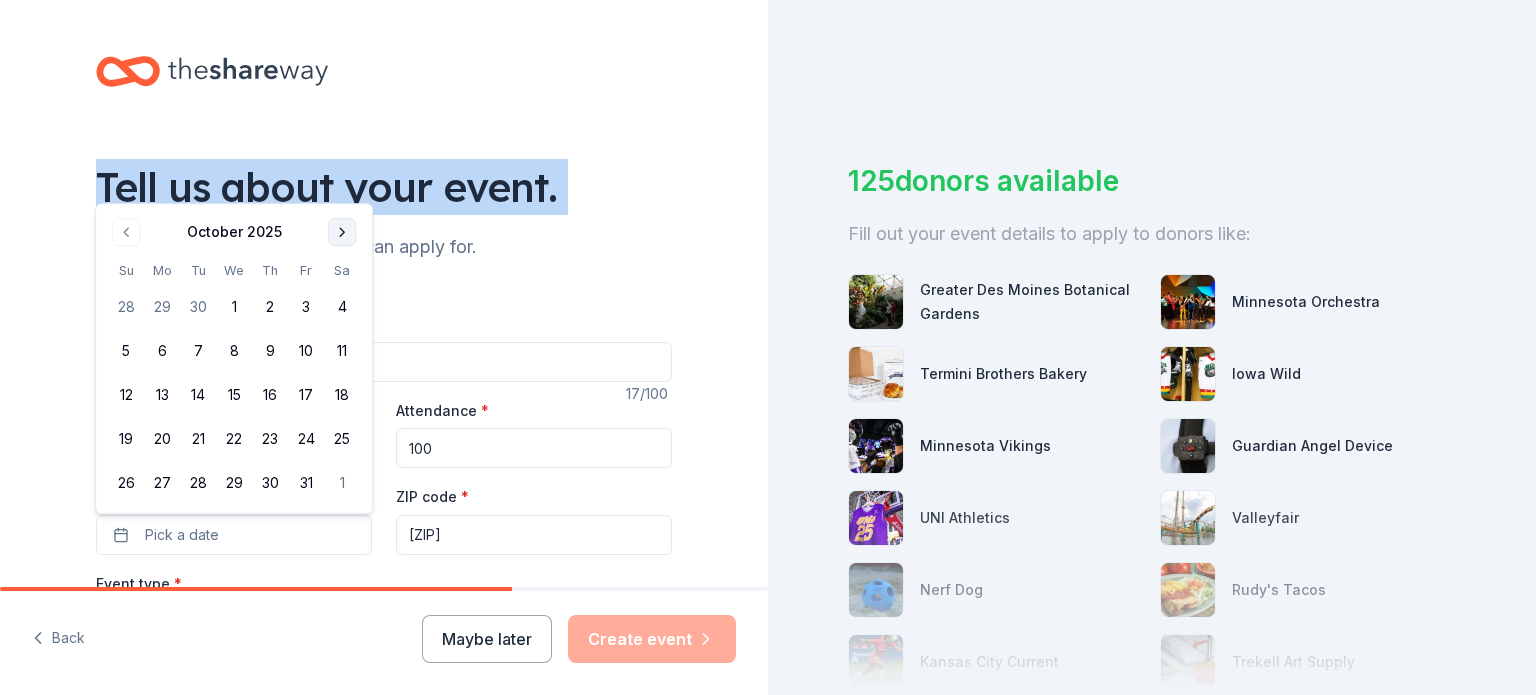 click at bounding box center (342, 232) 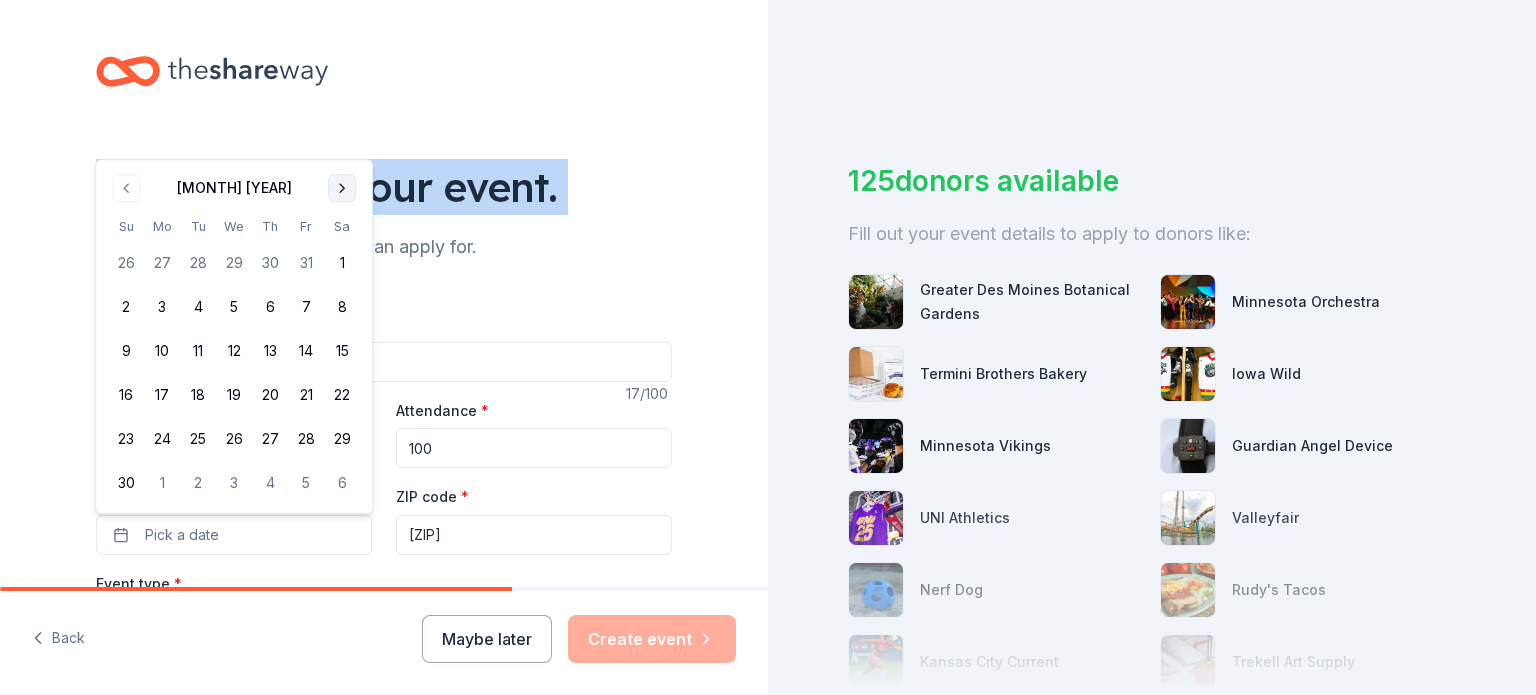 click at bounding box center [342, 188] 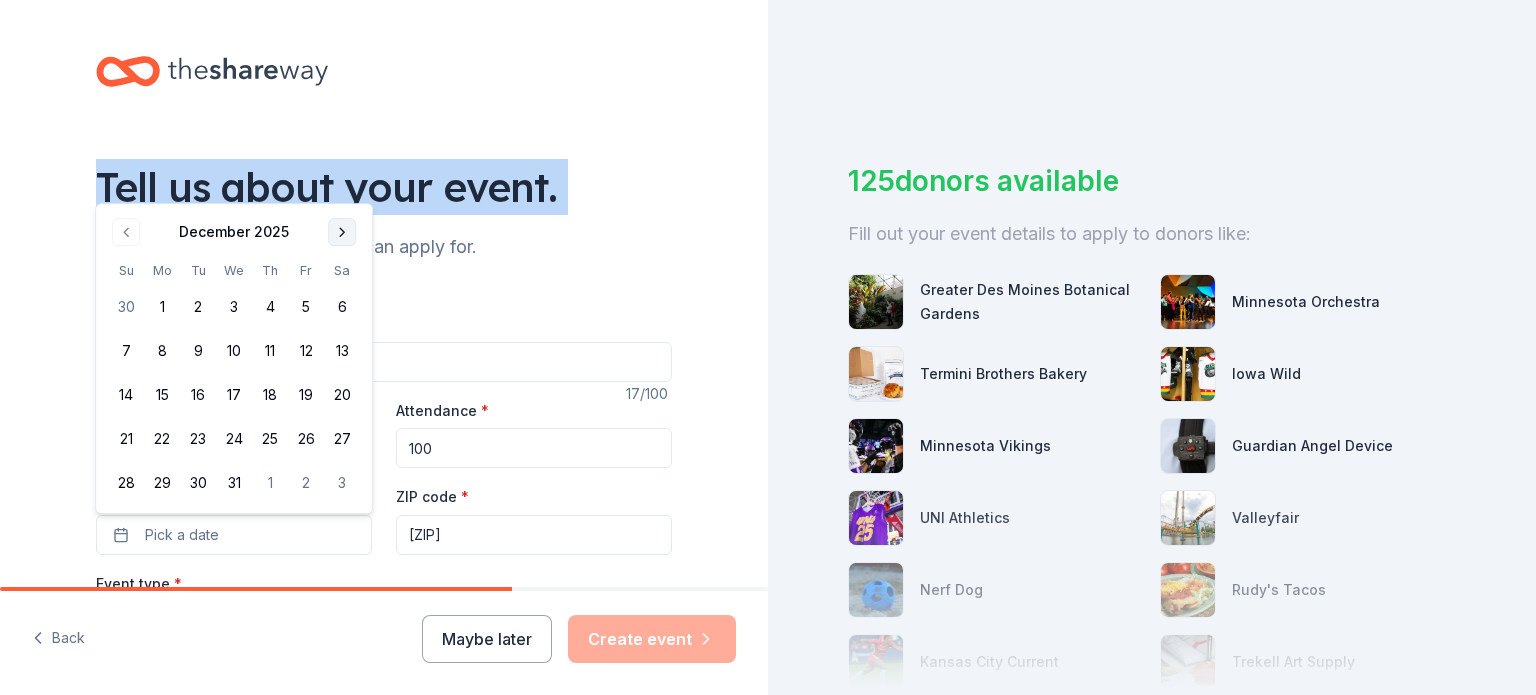 click at bounding box center [342, 232] 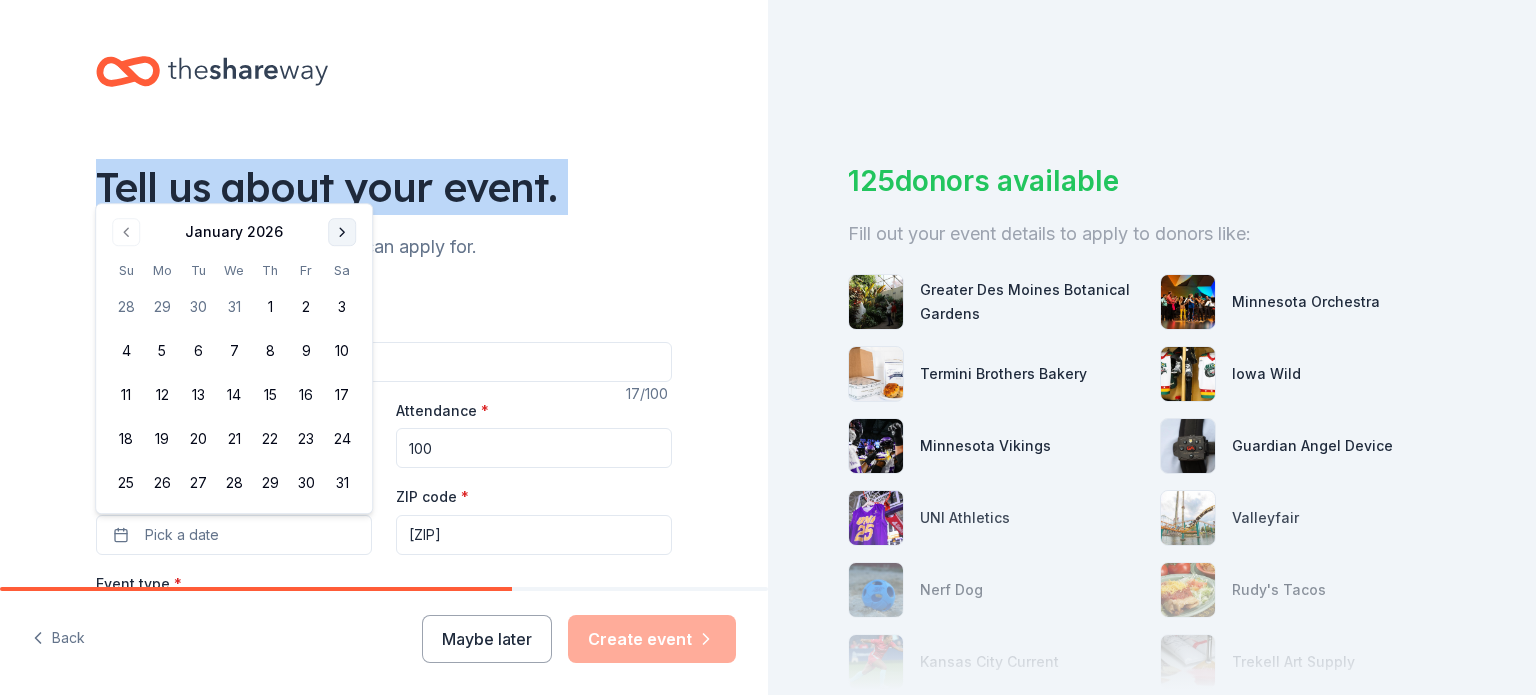 click at bounding box center [342, 232] 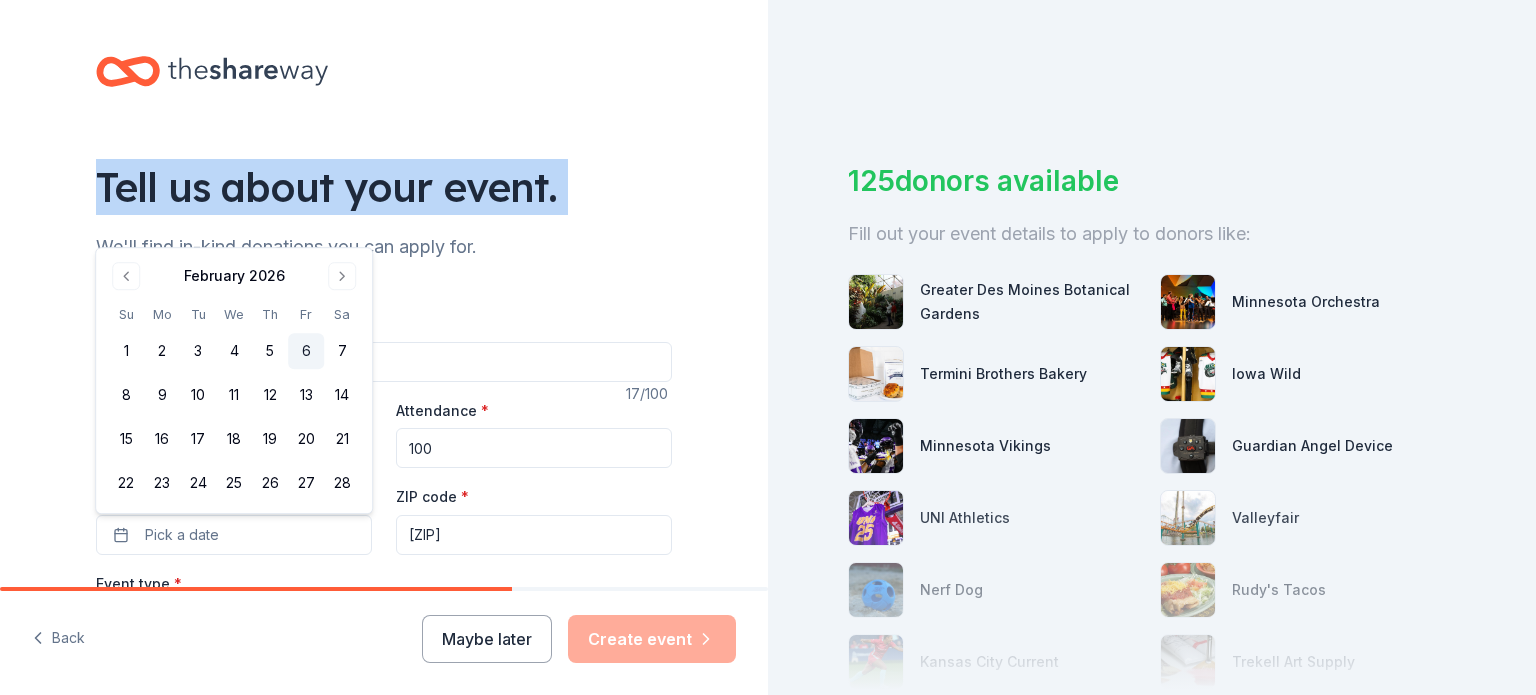 click on "6" at bounding box center (306, 351) 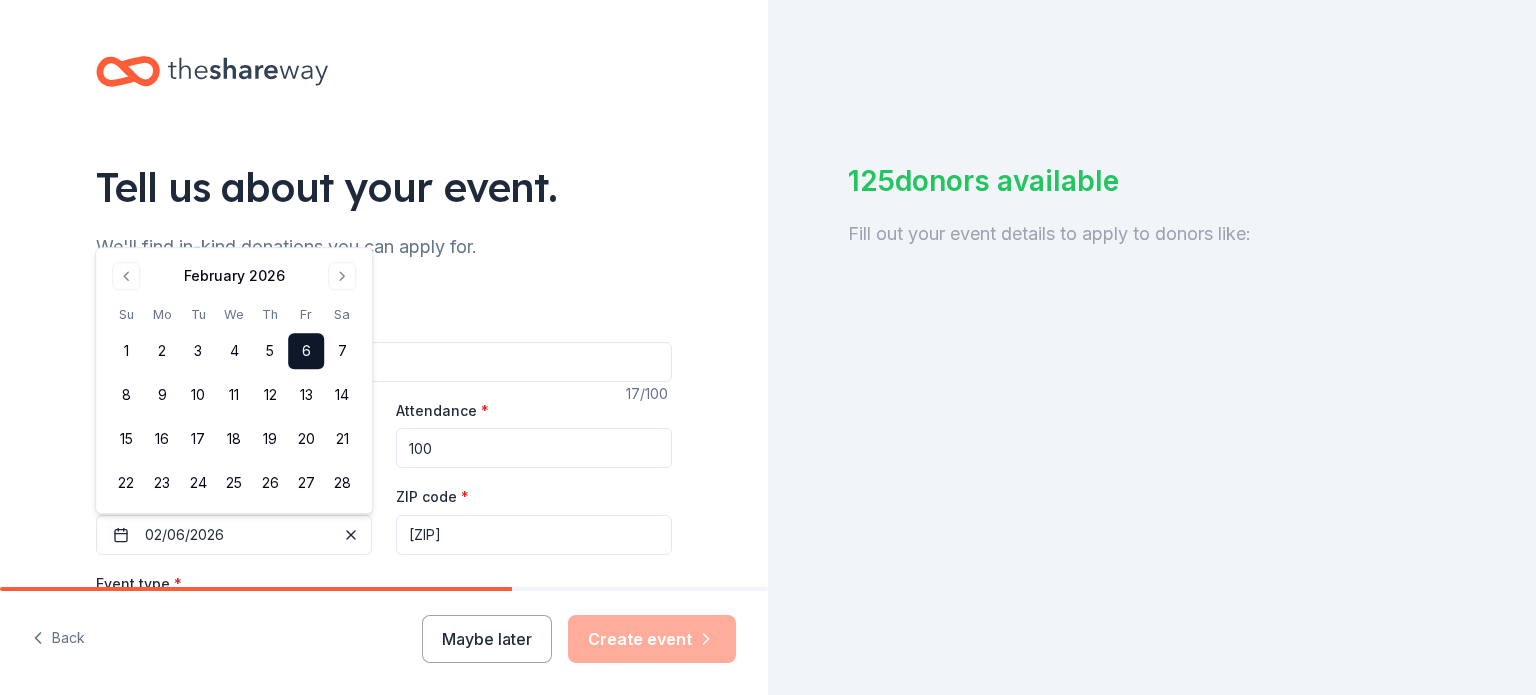 click on "Tell us about your event. We'll find in-kind donations you can apply for. Event name * Cupid's Cocktails 17 /100 Event website Attendance * 100 Date * [DATE] ZIP code * [ZIP] Event type * Fundraiser Food & drink Music Demographic All genders 20-30 yrs 30-40 yrs 40-50 yrs 50-60 yrs 60-70 yrs We use this information to help brands find events with their target demographic to sponsor their products. Mailing address Apt/unit Description What are you looking for? * Auction & raffle Meals Snacks Desserts Alcohol Beverages Send me reminders Email me reminders of donor application deadlines Recurring event" at bounding box center (384, 665) 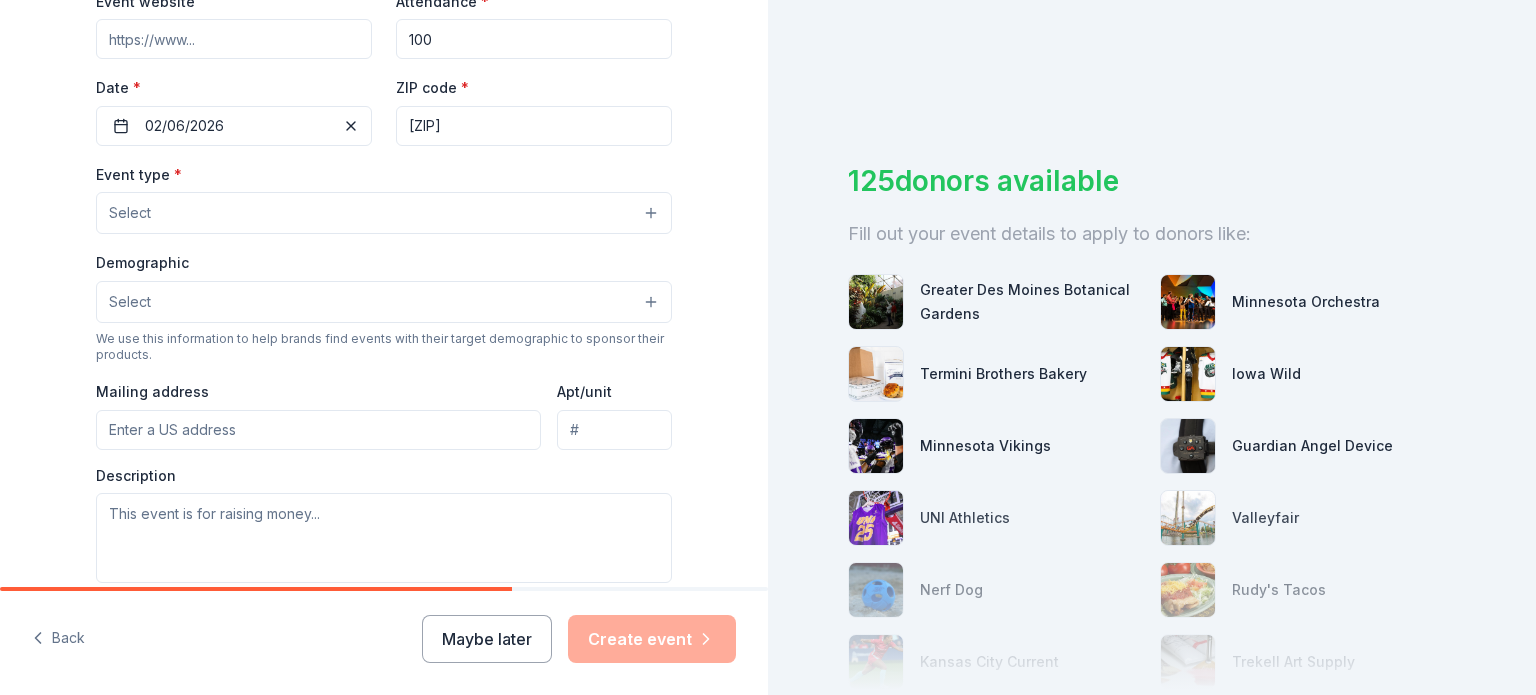 scroll, scrollTop: 426, scrollLeft: 0, axis: vertical 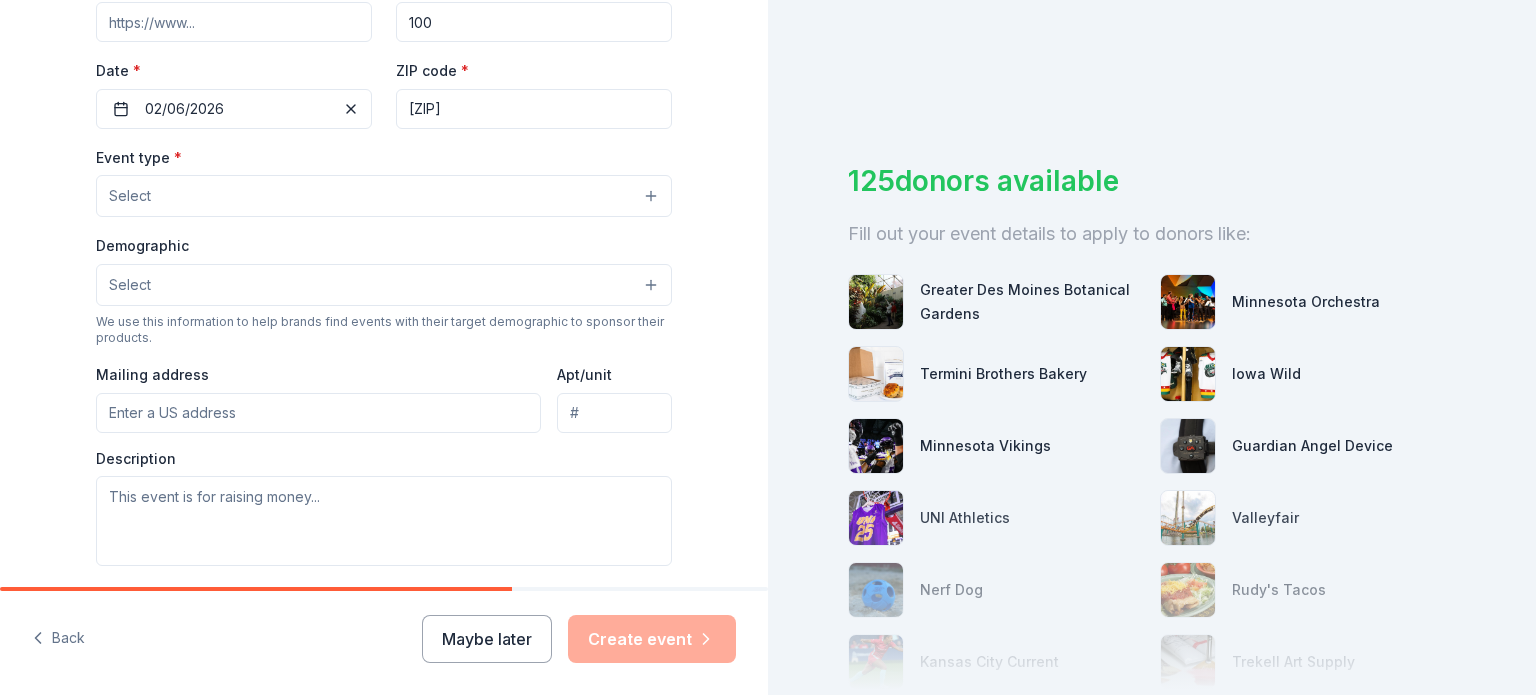 click on "Select" at bounding box center (384, 196) 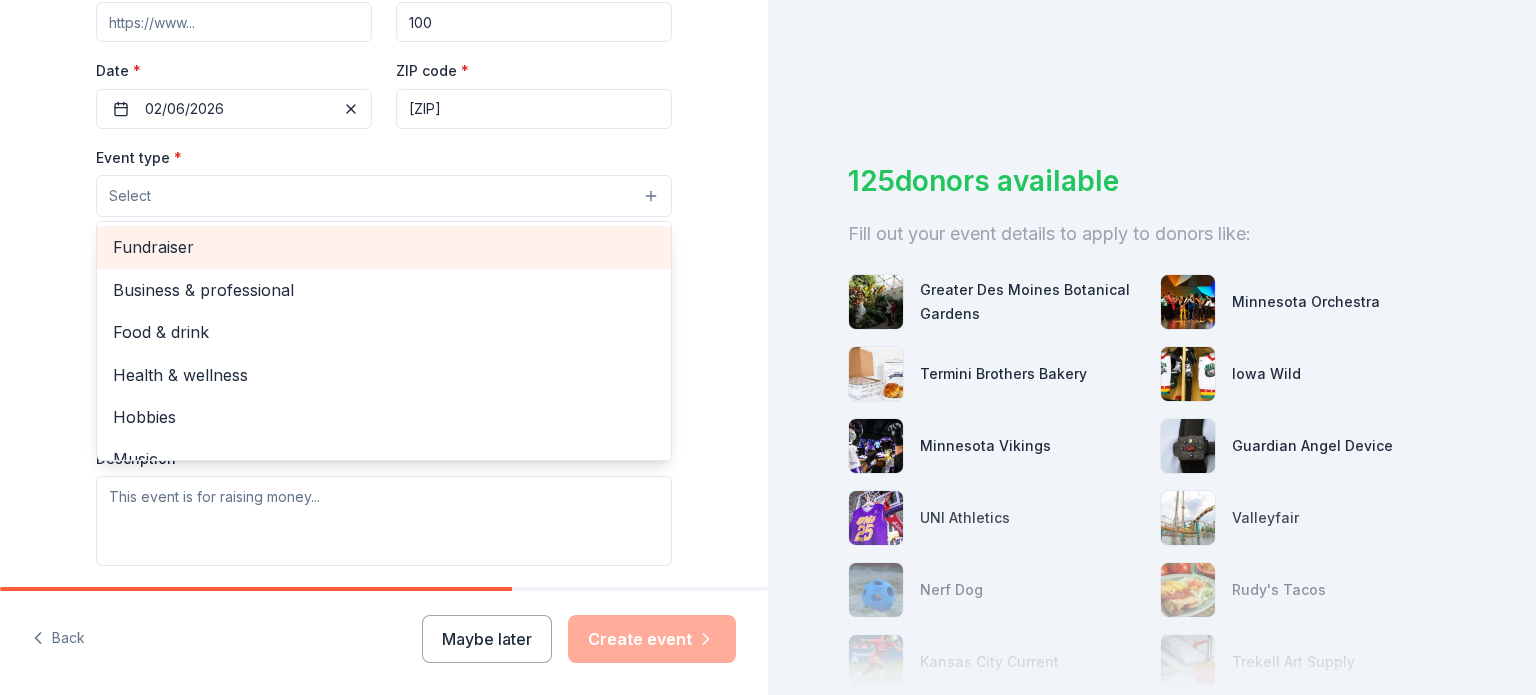 click on "Fundraiser" at bounding box center [384, 247] 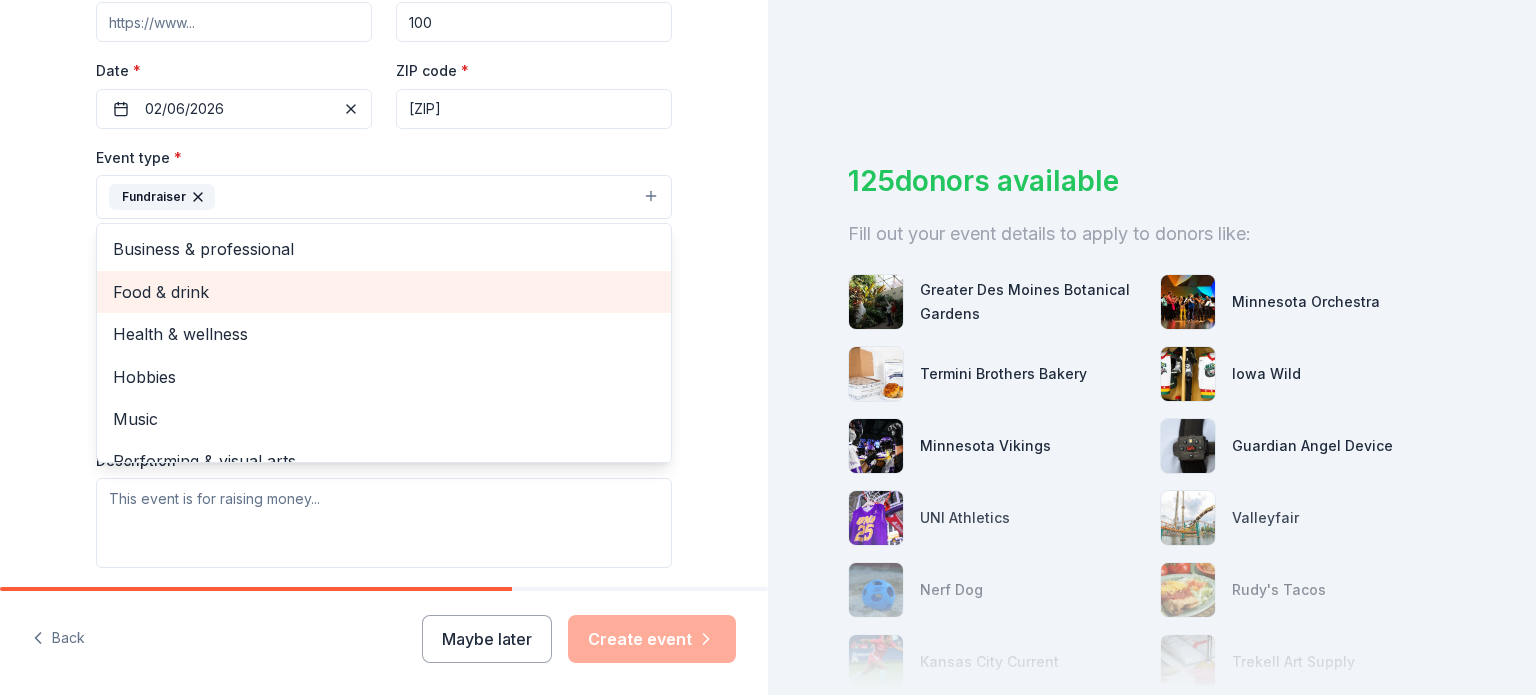 click on "Food & drink" at bounding box center (384, 292) 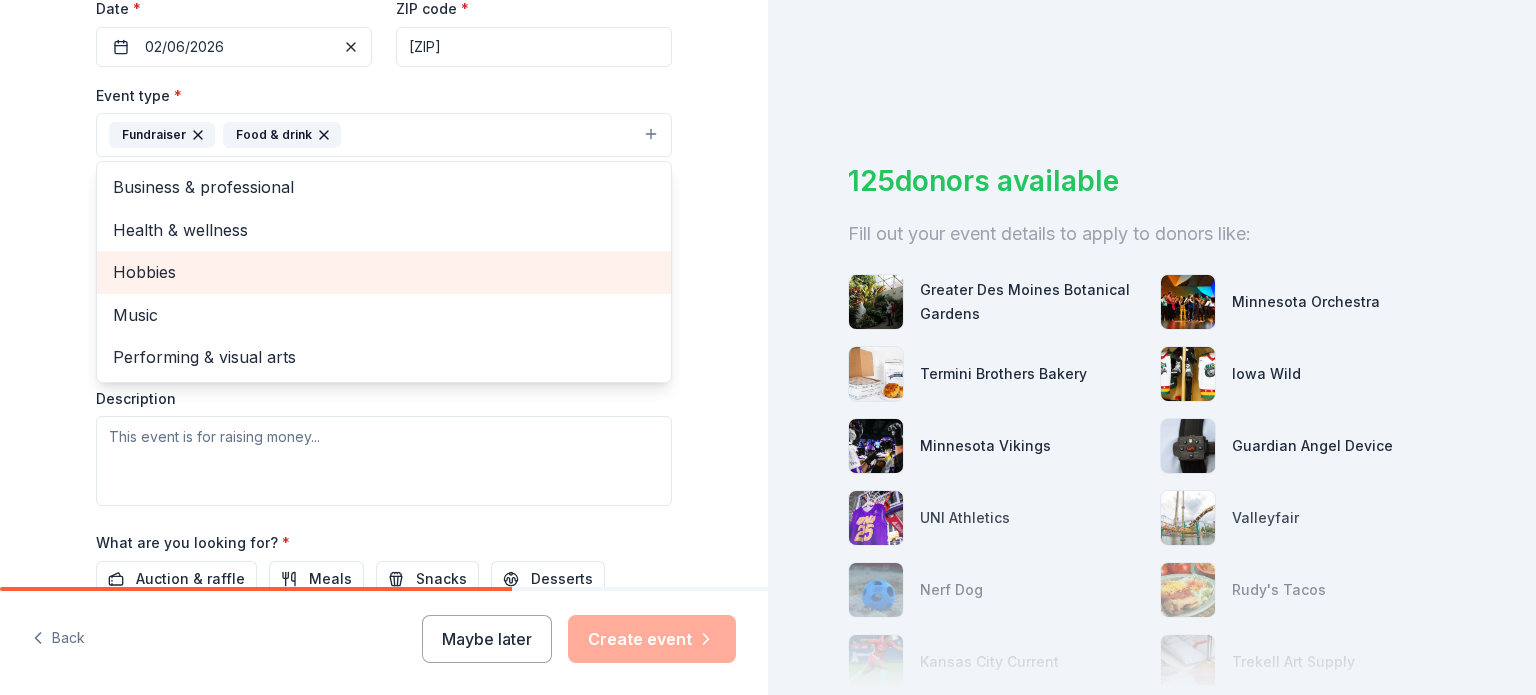 scroll, scrollTop: 492, scrollLeft: 0, axis: vertical 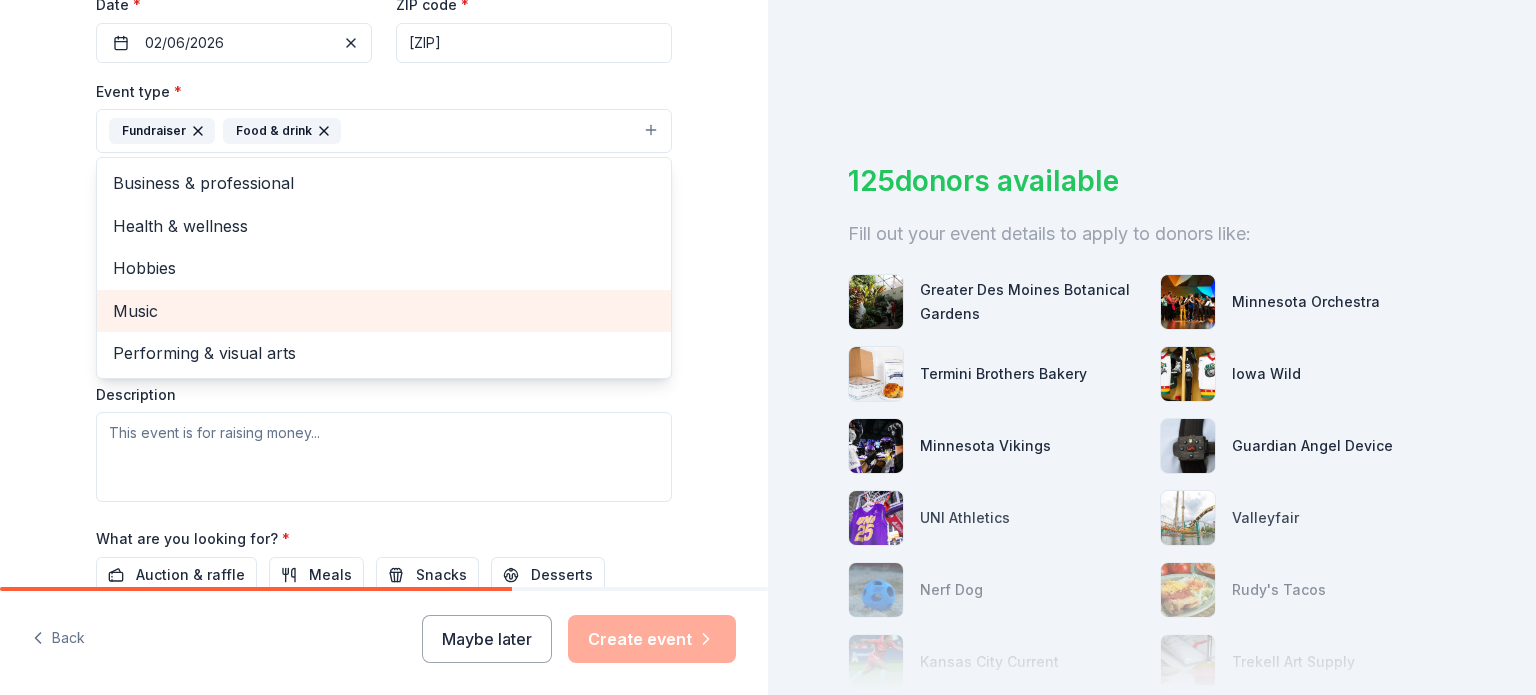 click on "Music" at bounding box center (384, 311) 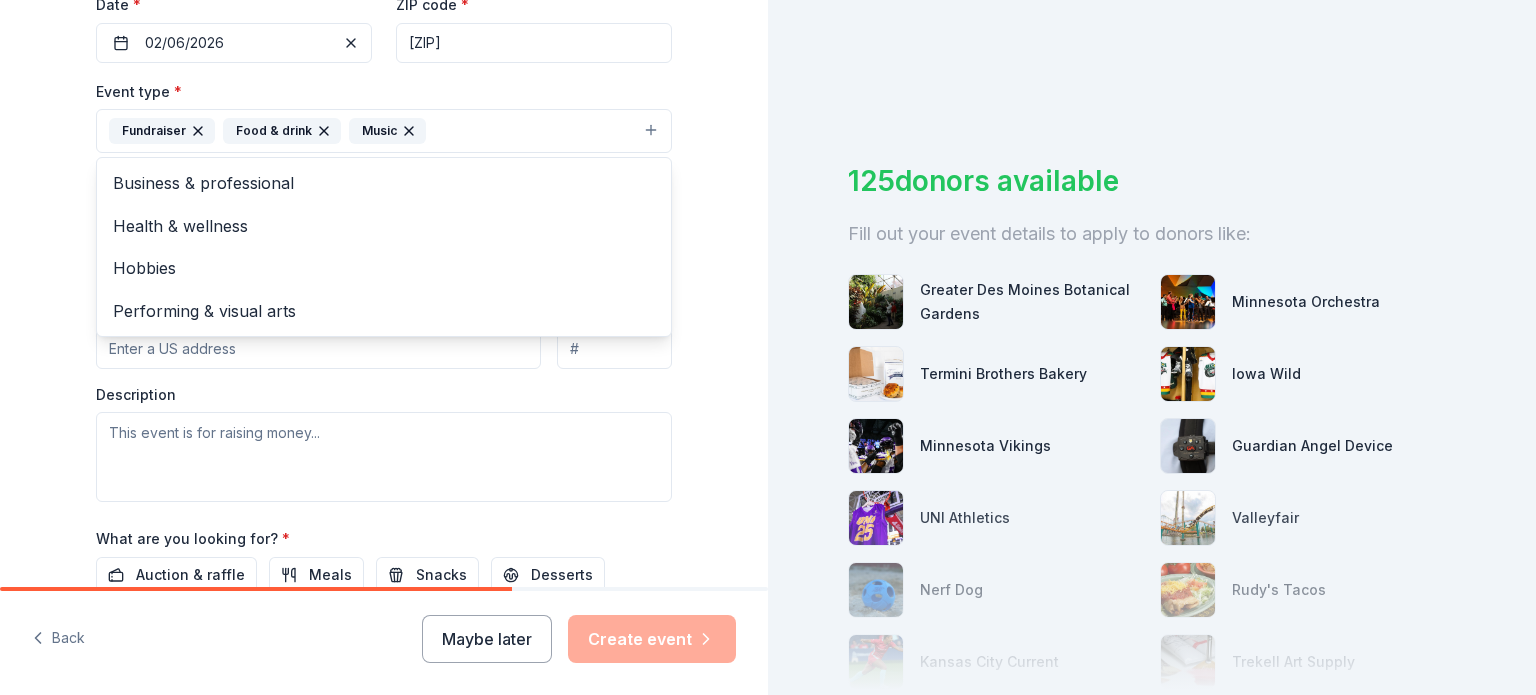 click on "Tell us about your event. We'll find in-kind donations you can apply for. Event name * Cupid's Cocktails 17 /100 Event website Attendance * 100 Date * [DATE] ZIP code * [ZIP] Event type * Fundraiser Food & drink Music Business & professional Health & wellness Hobbies Performing & visual arts Demographic Select We use this information to help brands find events with their target demographic to sponsor their products. Mailing address Apt/unit Description What are you looking for? * Auction & raffle Meals Snacks Desserts Alcohol Beverages Send me reminders Email me reminders of donor application deadlines Recurring event" at bounding box center [384, 174] 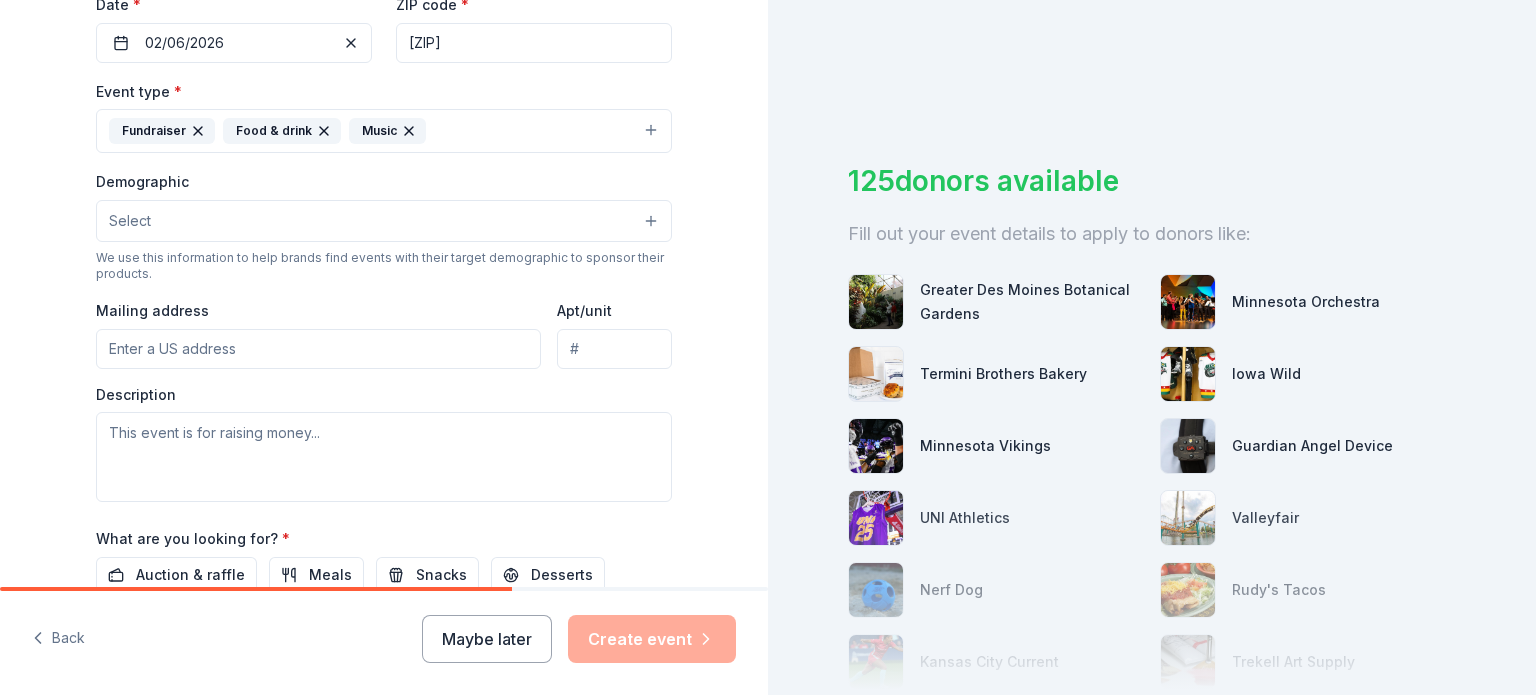 click on "Select" at bounding box center [384, 221] 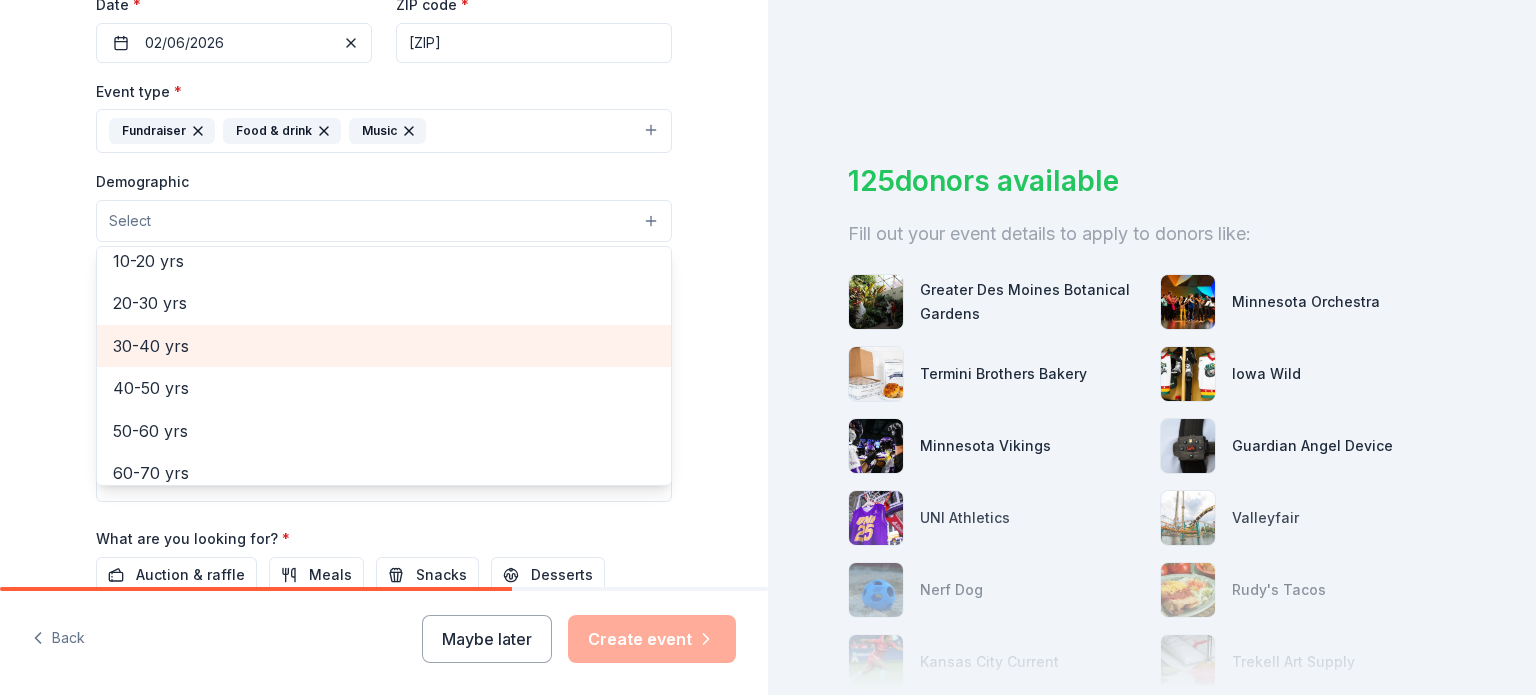 scroll, scrollTop: 0, scrollLeft: 0, axis: both 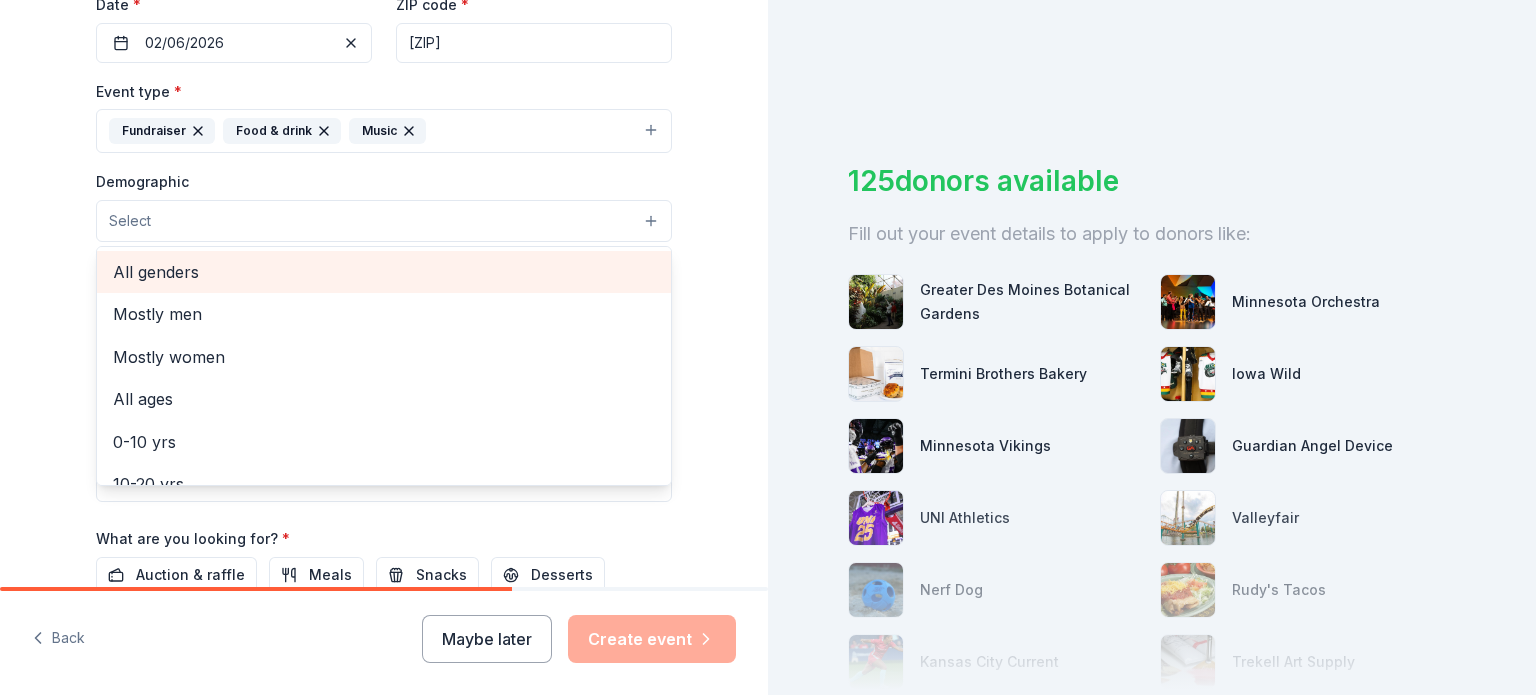 click on "All genders" at bounding box center (384, 272) 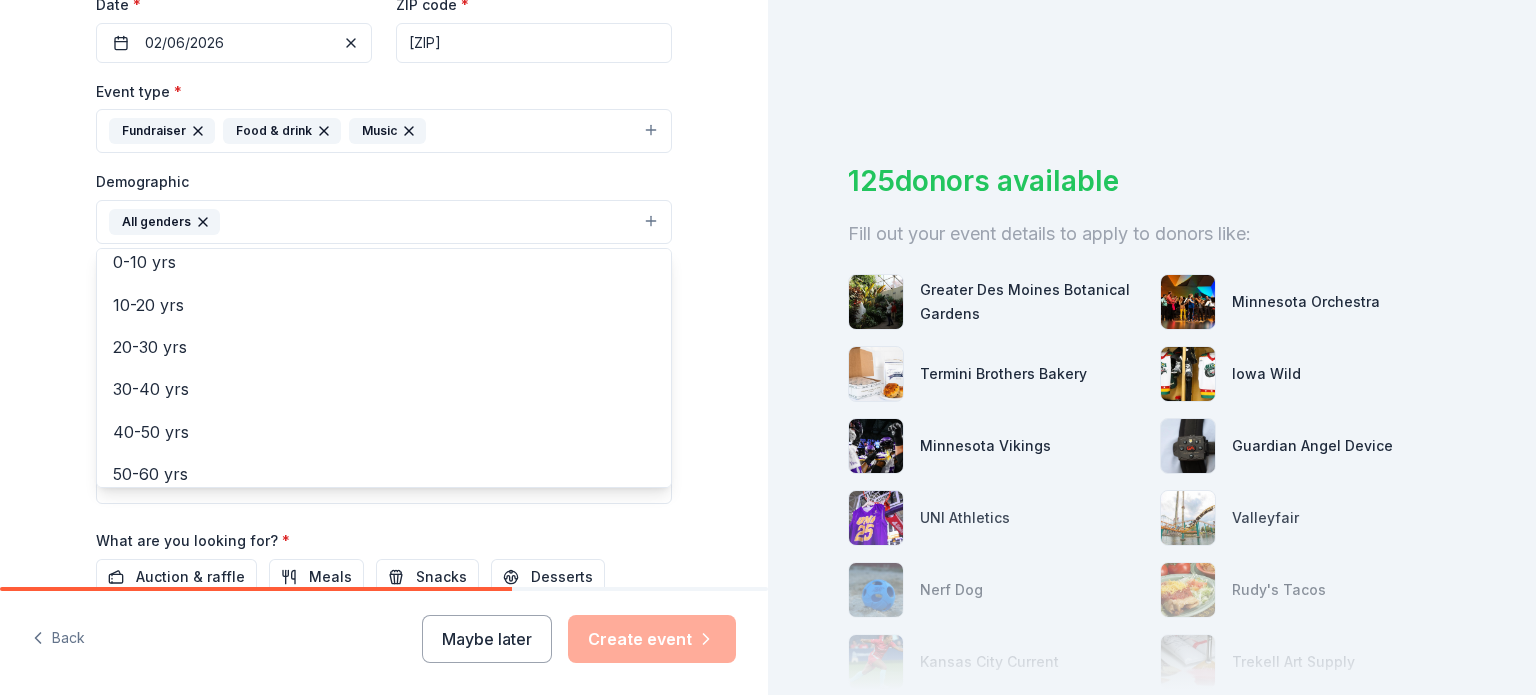 scroll, scrollTop: 144, scrollLeft: 0, axis: vertical 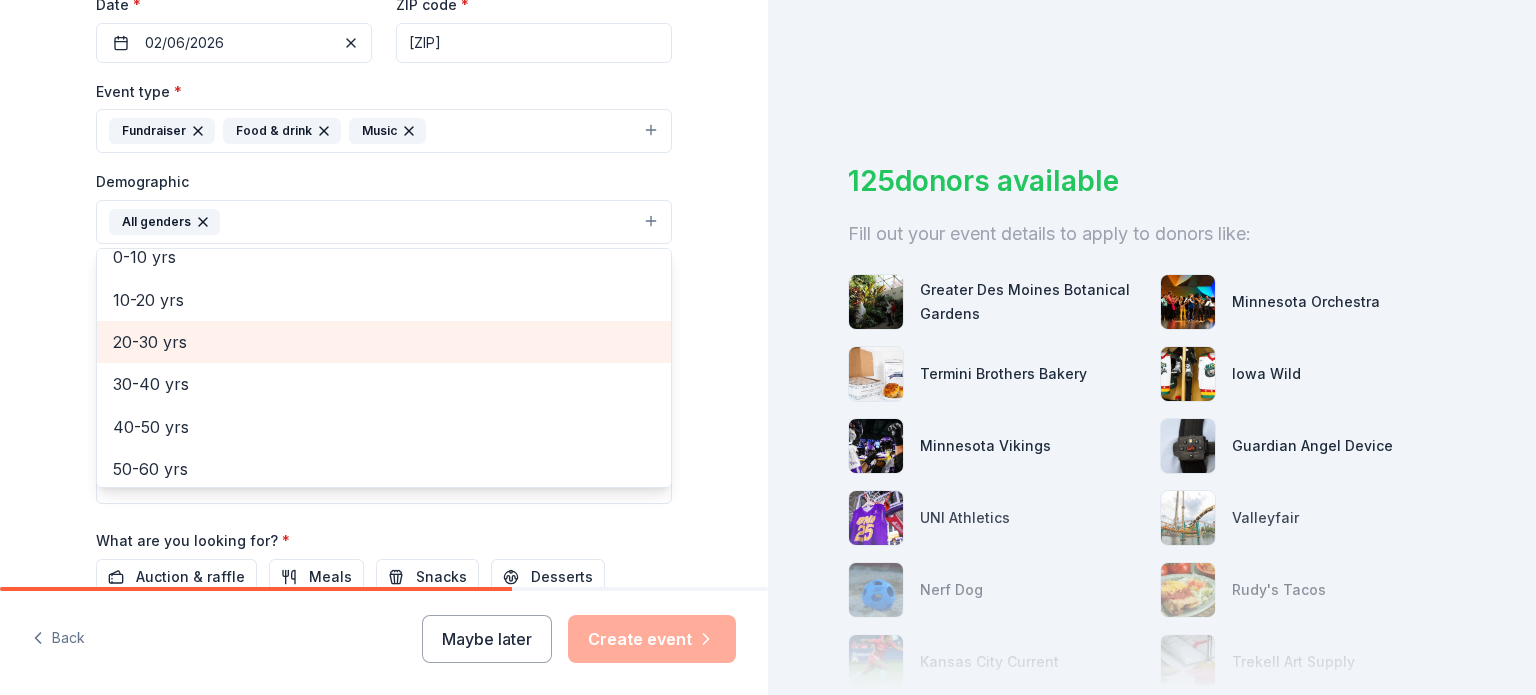 click on "20-30 yrs" at bounding box center (384, 342) 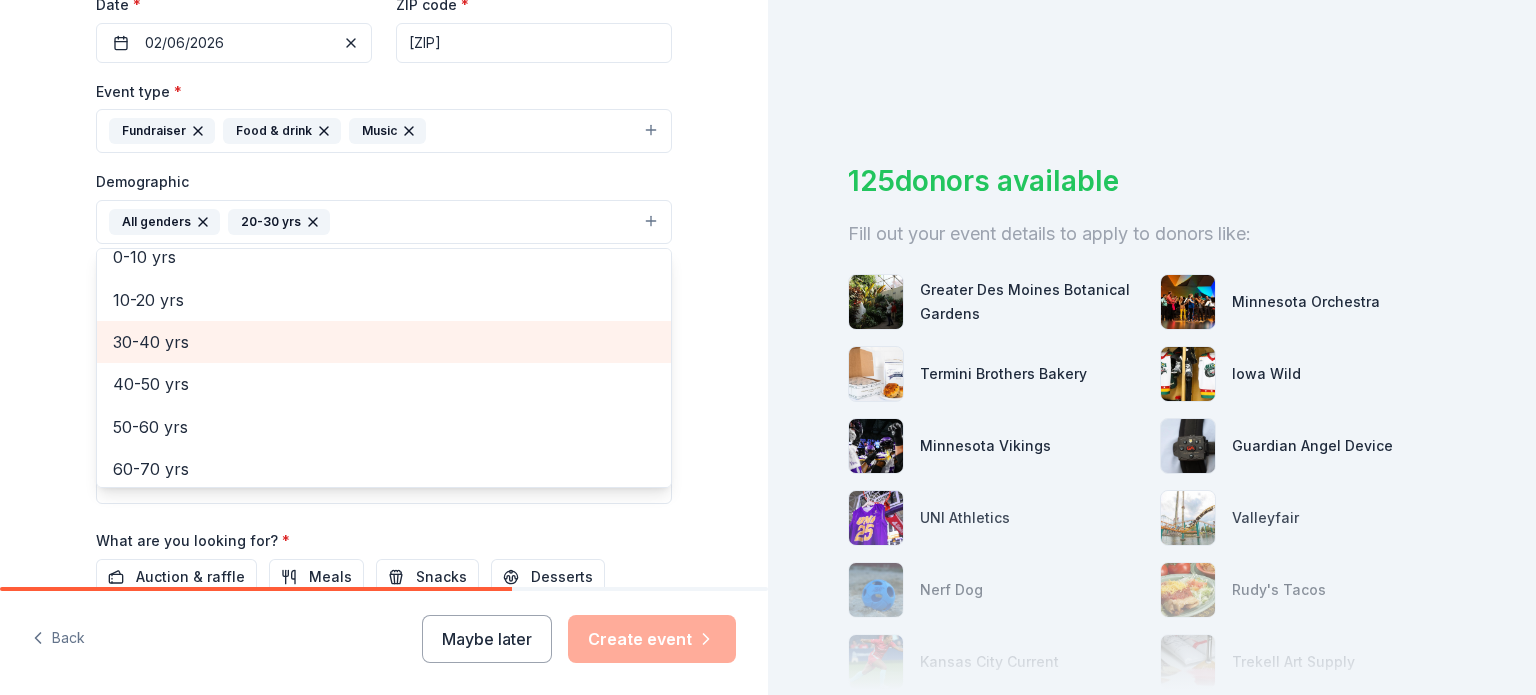 click on "30-40 yrs" at bounding box center [384, 342] 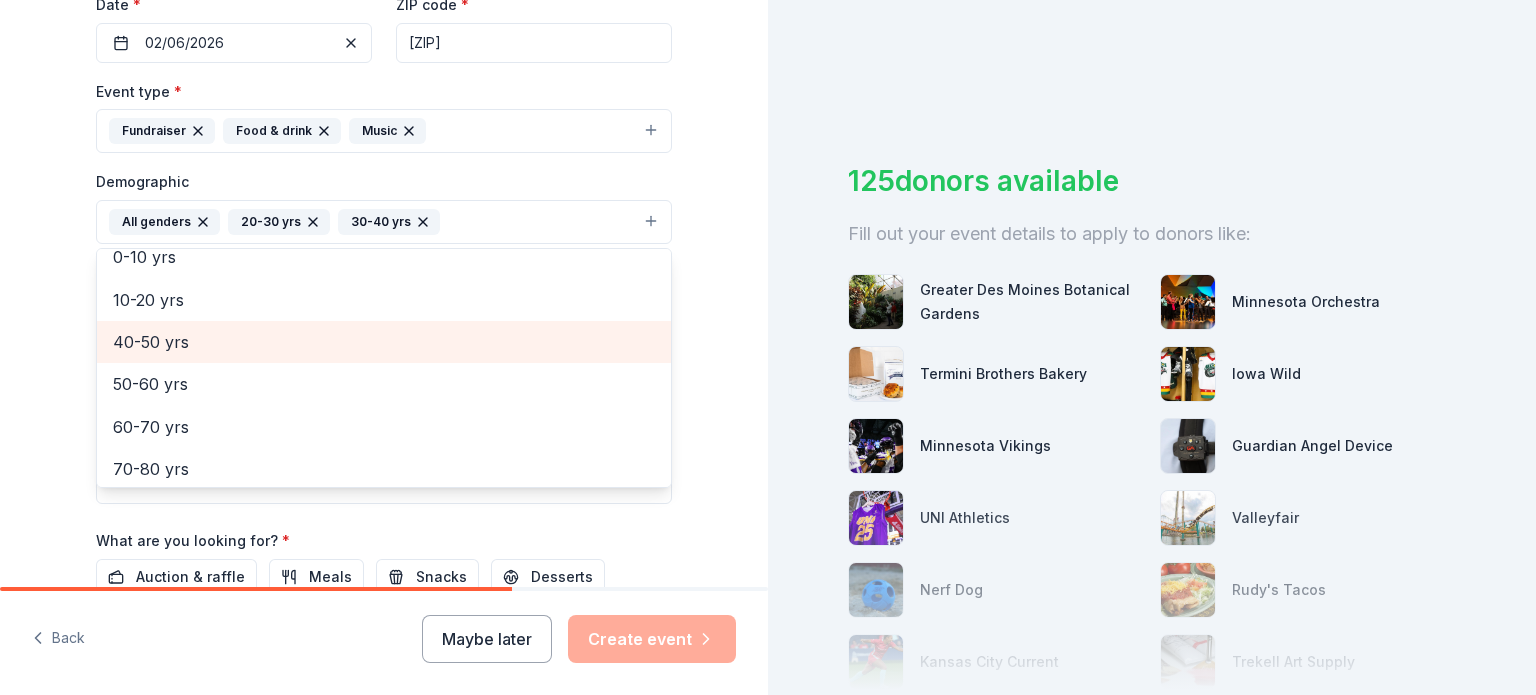 click on "40-50 yrs" at bounding box center (384, 342) 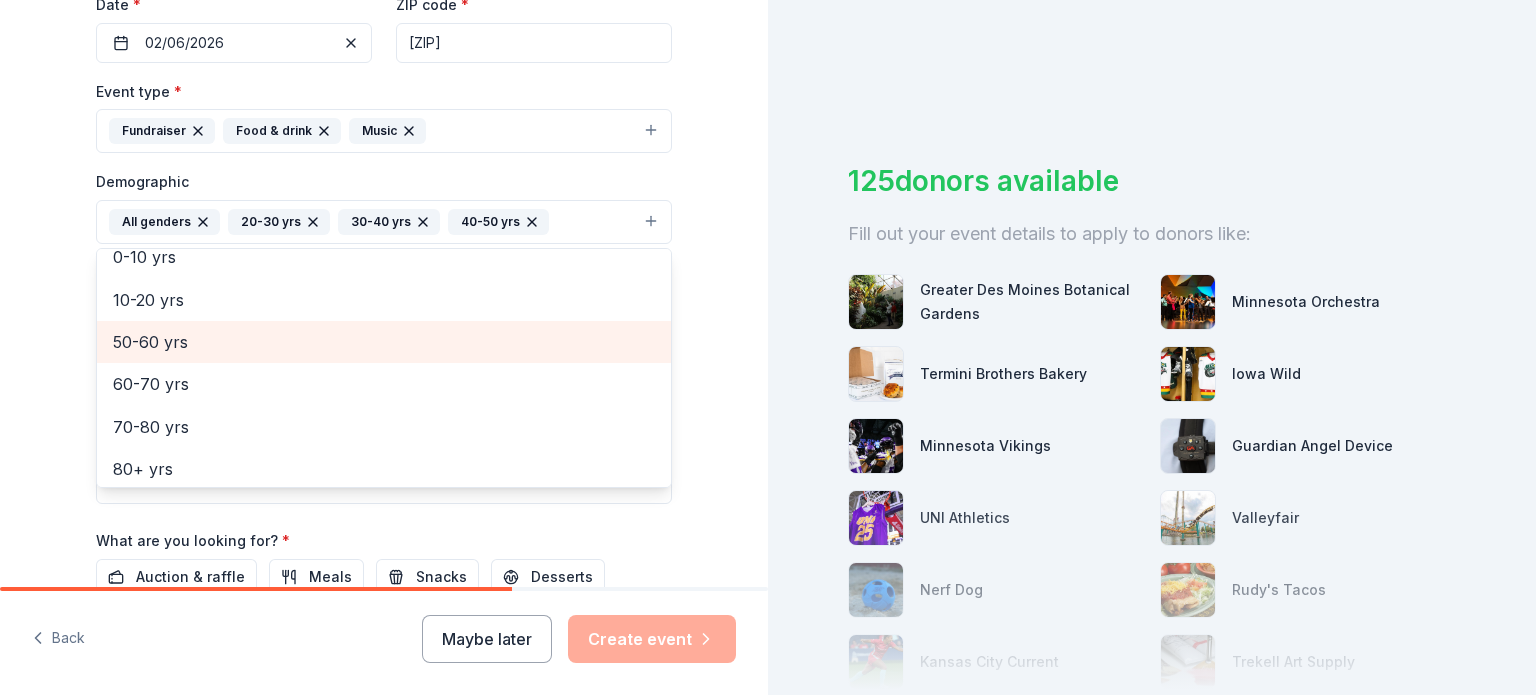 click on "50-60 yrs" at bounding box center [384, 342] 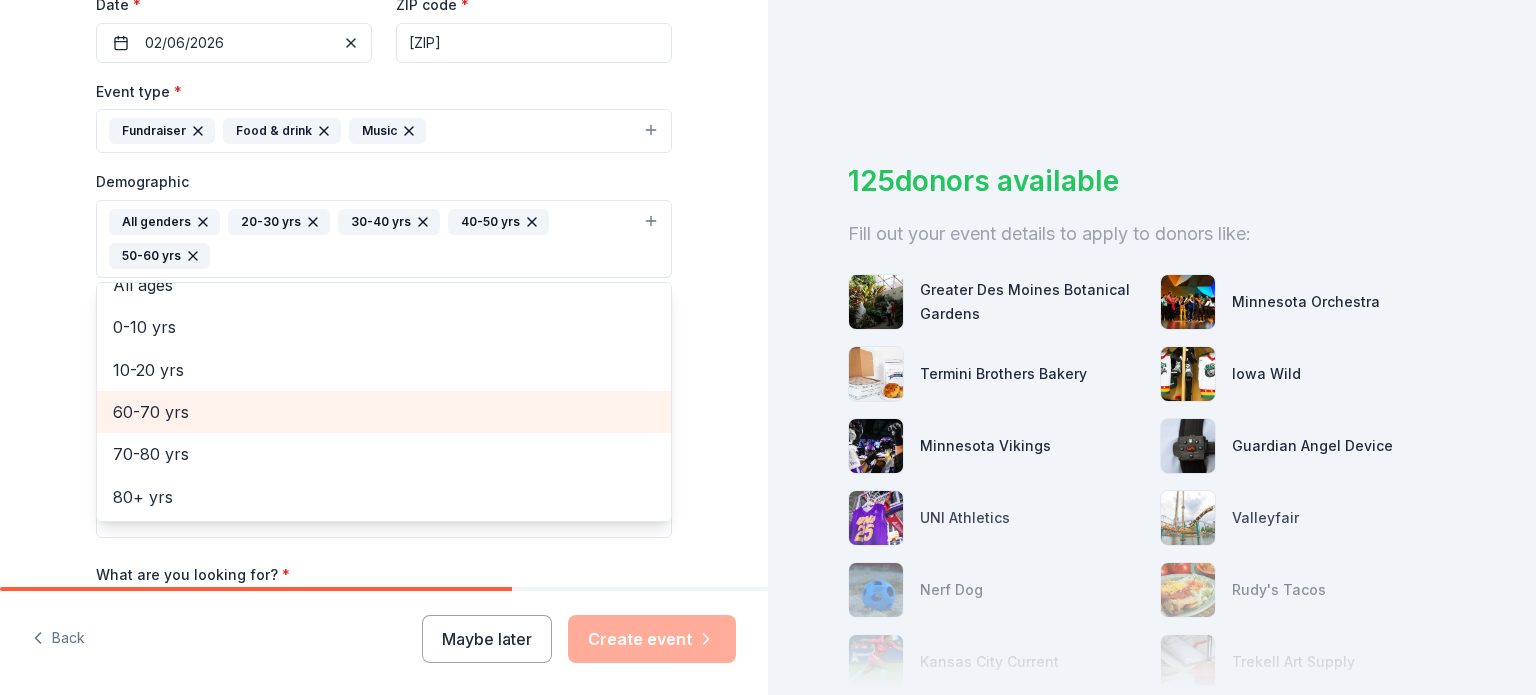 click on "60-70 yrs" at bounding box center (384, 412) 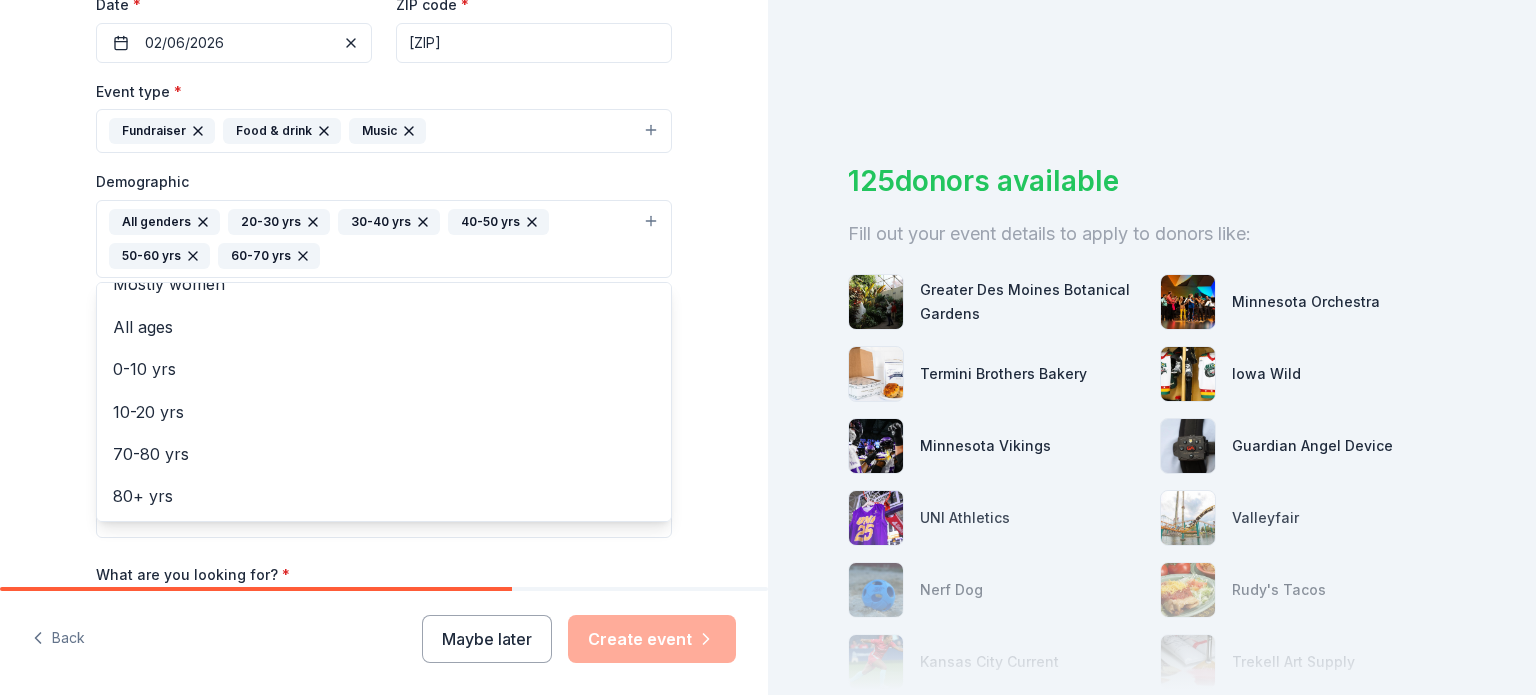 click on "Tell us about your event. We'll find in-kind donations you can apply for. Event name * Cupid's Cocktails 17 /100 Event website Attendance * 100 Date * [DATE] ZIP code * [ZIP] Event type * Fundraiser Food & drink Music Demographic All genders 20-30 yrs 30-40 yrs 40-50 yrs 50-60 yrs 60-70 yrs We use this information to help brands find events with their target demographic to sponsor their products. Mailing address Apt/unit Description What are you looking for? * Auction & raffle Meals Snacks Desserts Alcohol Beverages Send me reminders Email me reminders of donor application deadlines Recurring event" at bounding box center (384, 192) 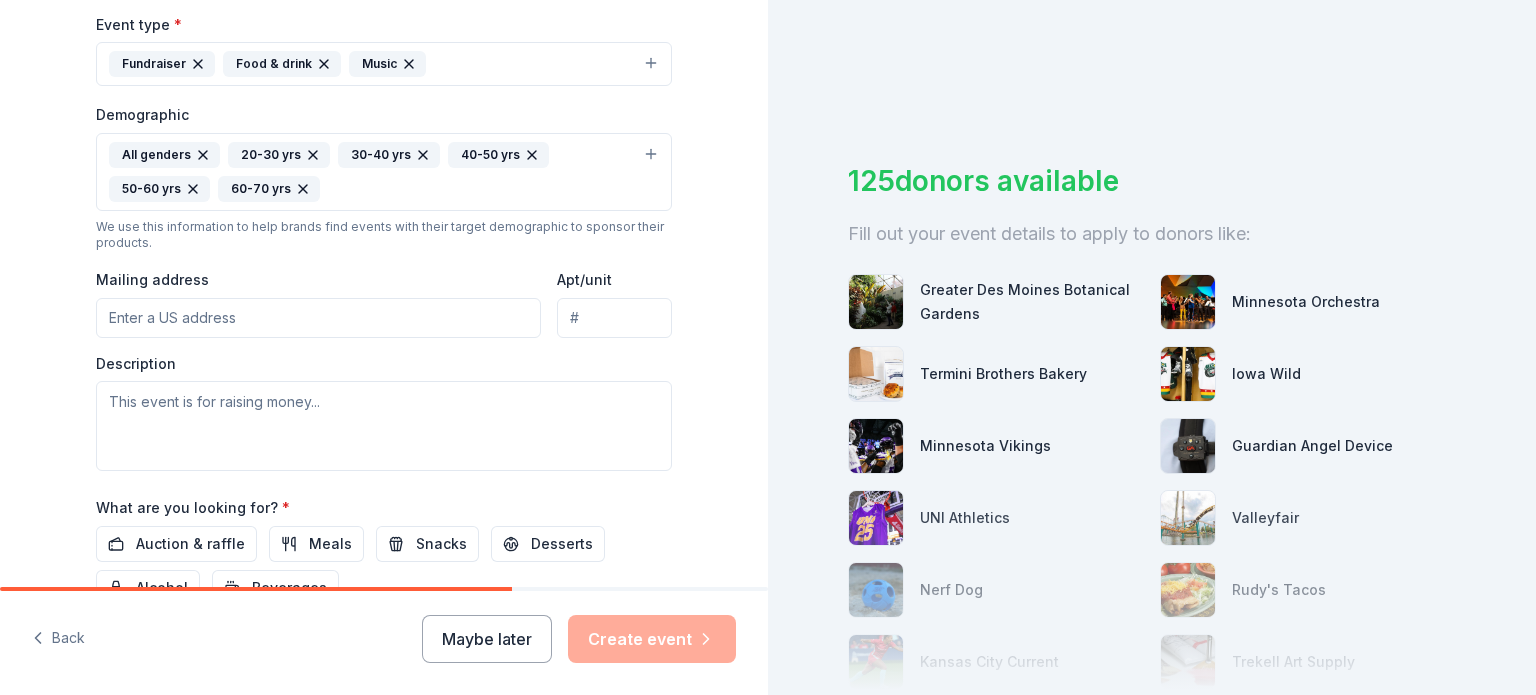 scroll, scrollTop: 584, scrollLeft: 0, axis: vertical 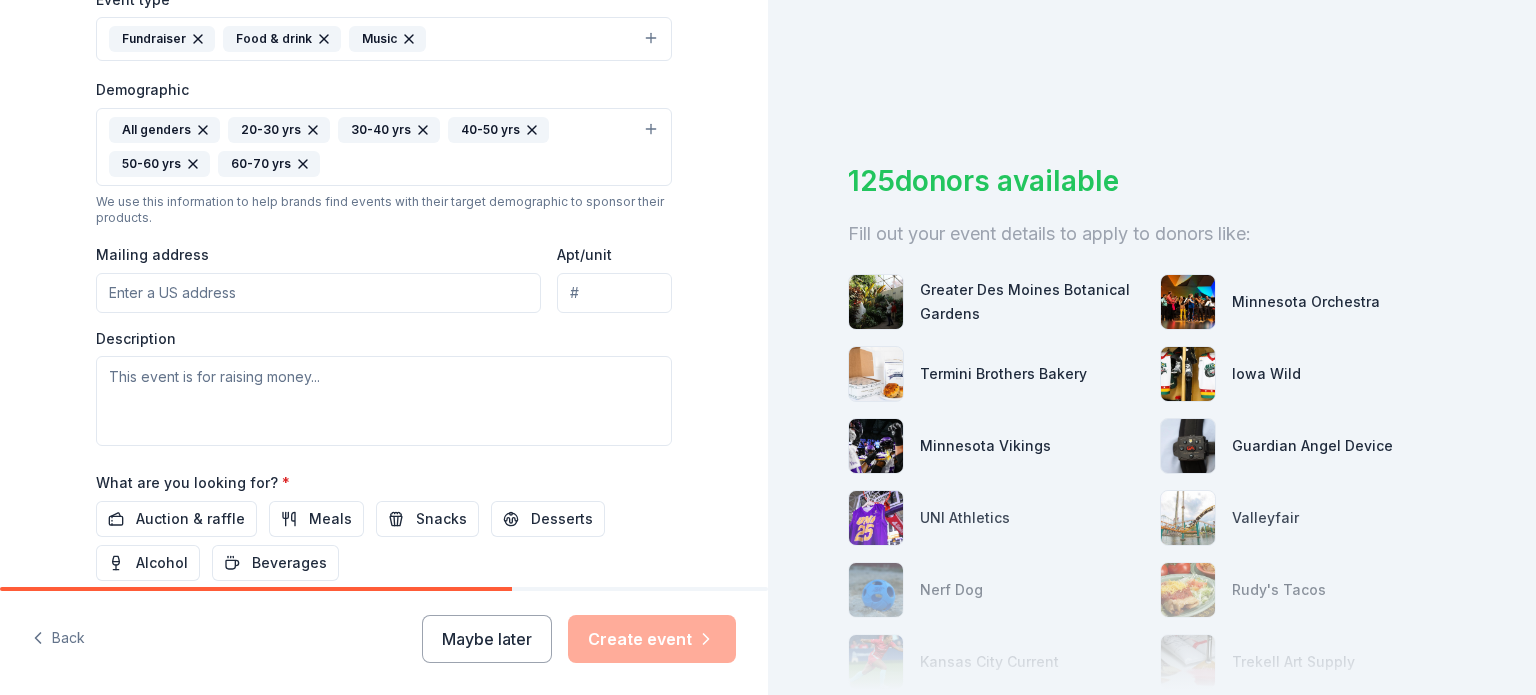 click on "Mailing address" at bounding box center [318, 293] 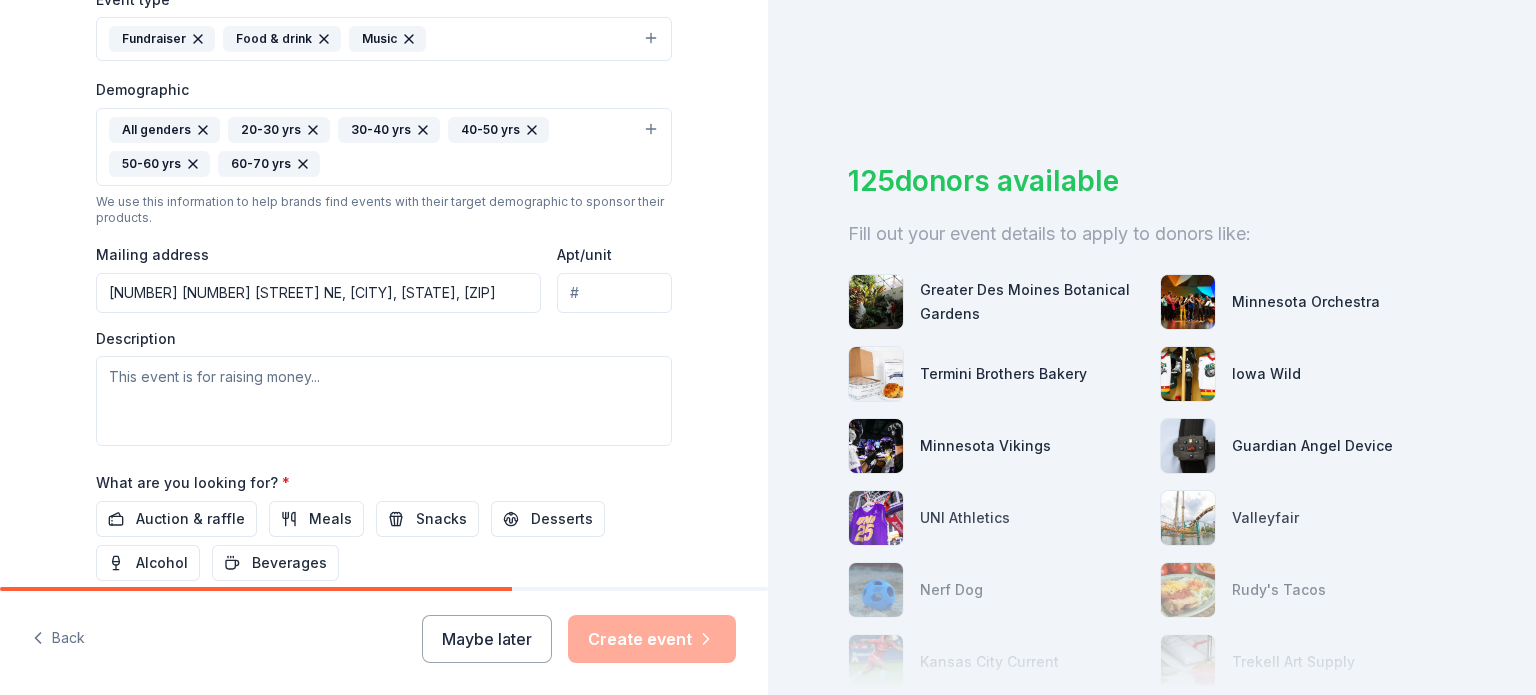 type on "[NUMBER] [NUMBER] Street Northeast, [CITY], [STATE], [ZIP]" 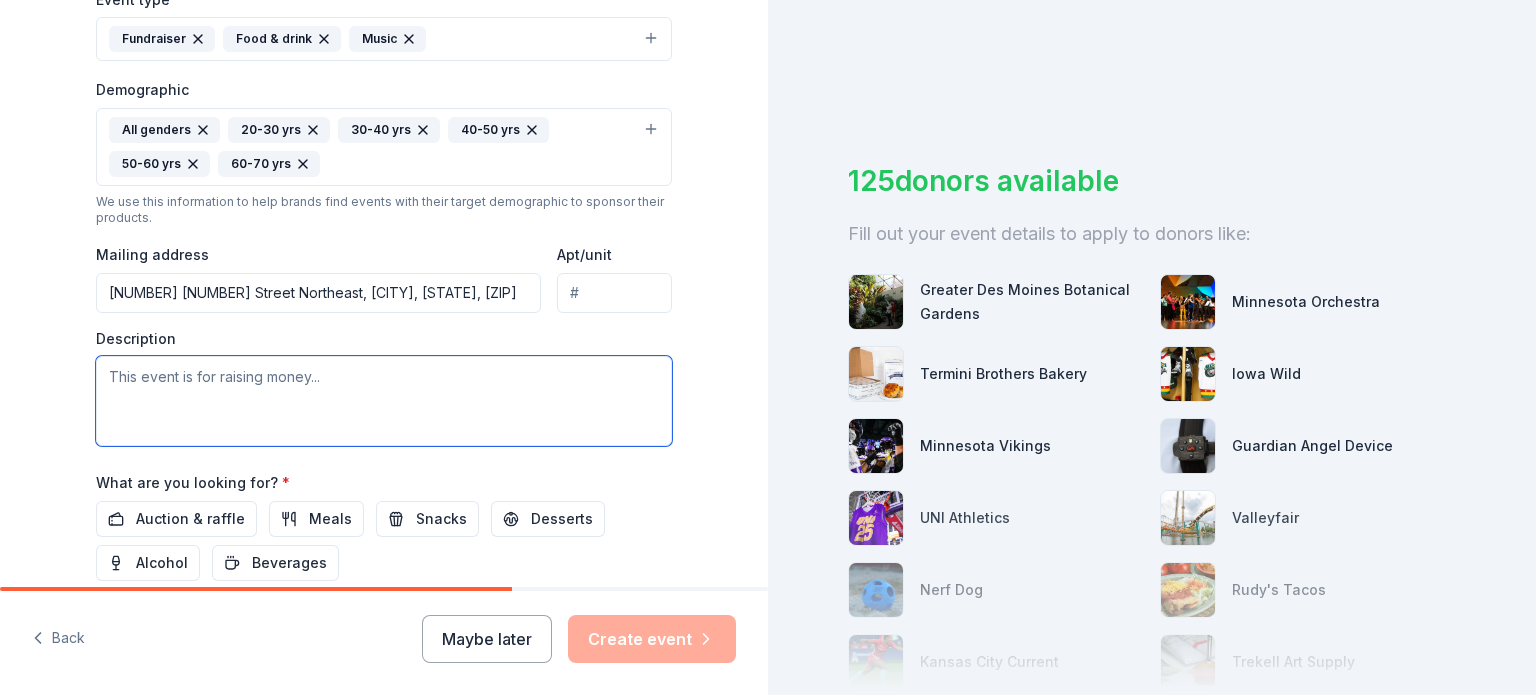 paste on "We are hosting our annual Cupid’s Cocktail Valentine’s Day event. For this event, the guest must purchase tickets to partake in the fun. We have local businesses create, provide and serve a specialty cocktail of their choice. Each guest gets a sample of each and can turn in their ticket for their favorite full size drink. This is accompanied with appetizers and a silent auction. The second half of the night is a trivia portion with the live auction happening during the transition of the night" 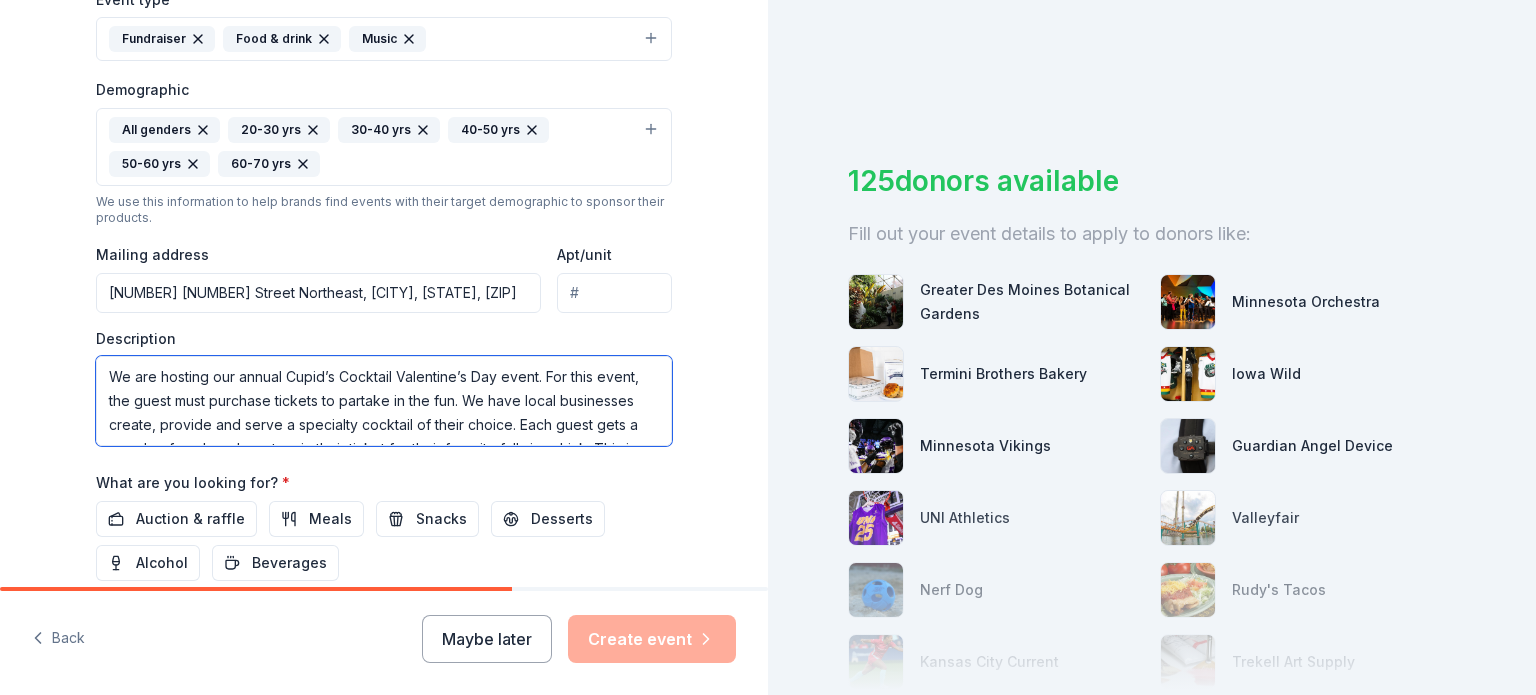 scroll, scrollTop: 60, scrollLeft: 0, axis: vertical 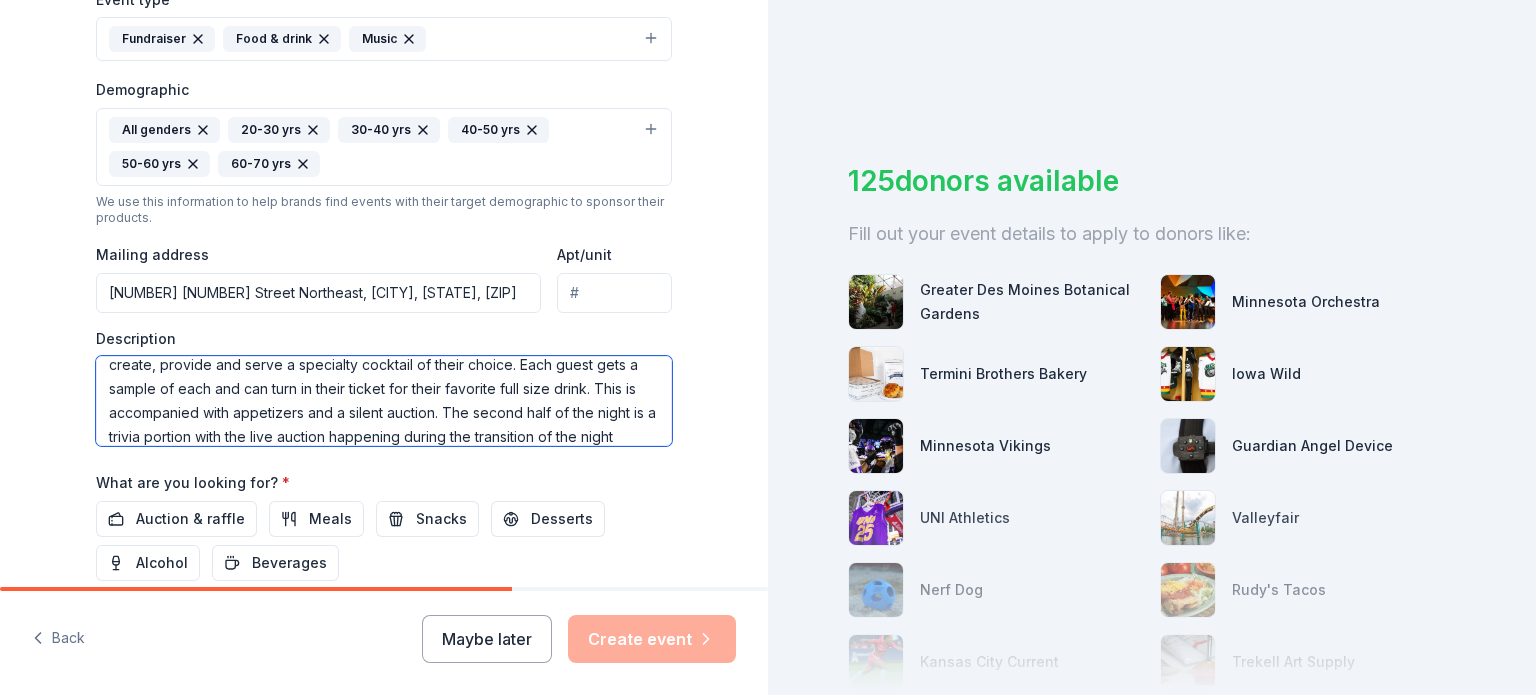 type on "We are hosting our annual Cupid’s Cocktail Valentine’s Day event. For this event, the guest must purchase tickets to partake in the fun. We have local businesses create, provide and serve a specialty cocktail of their choice. Each guest gets a sample of each and can turn in their ticket for their favorite full size drink. This is accompanied with appetizers and a silent auction. The second half of the night is a trivia portion with the live auction happening during the transition of the night" 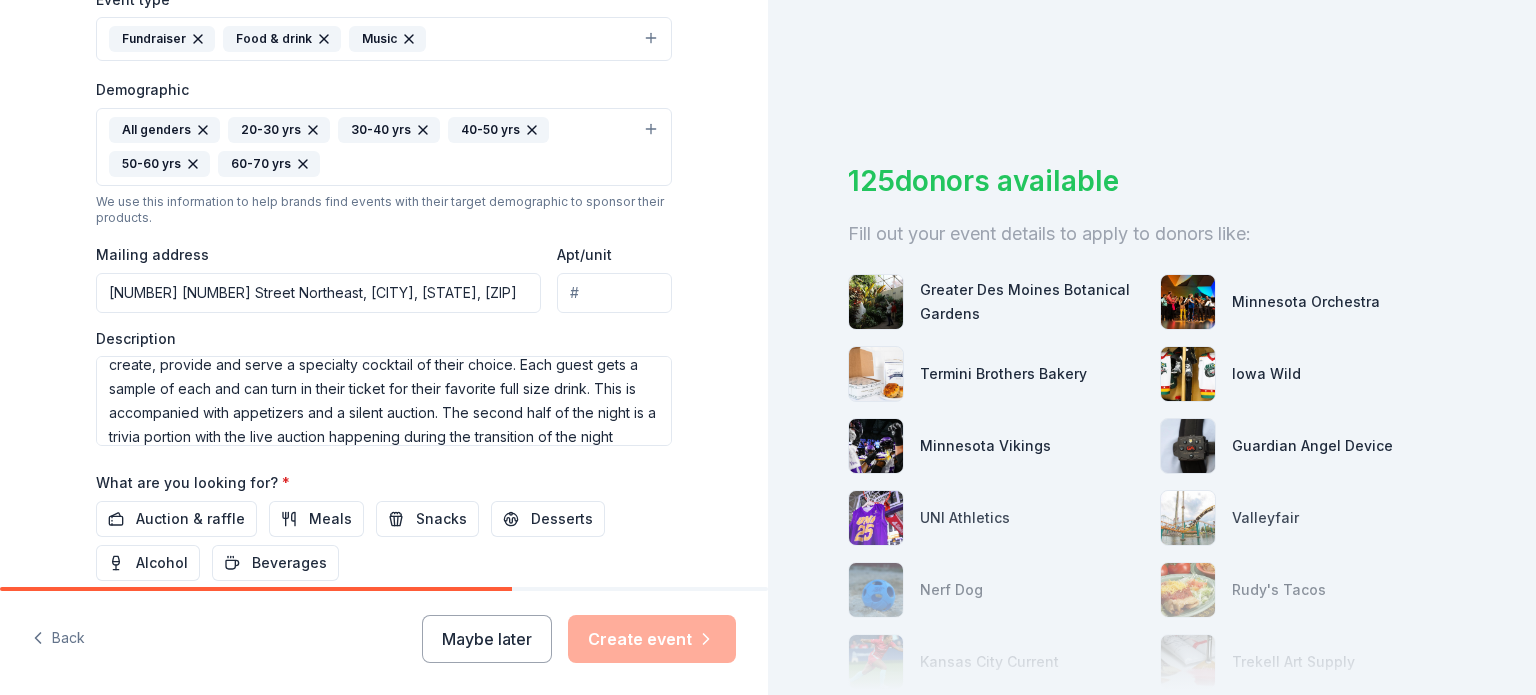 click on "Tell us about your event. We'll find in-kind donations you can apply for. Event name * Cupid's Cocktails 17 /100 Event website Attendance * 100 Date * [DATE] ZIP code * [ZIP] Event type * Fundraiser Food & drink Music Demographic All genders 20-30 yrs 30-40 yrs 40-50 yrs 50-60 yrs 60-70 yrs We use this information to help brands find events with their target demographic to sponsor their products. Mailing address [NUMBER] [NUMBER] Street Northeast, [CITY], [STATE], [ZIP] Apt/unit Description We are hosting our annual Cupid’s Cocktail Valentine’s Day event. For this event, the guest must purchase tickets to partake in the fun. We have local businesses create, provide and serve a specialty cocktail of their choice. Each guest gets a sample of each and can turn in their ticket for their favorite full size drink. This is accompanied with appetizers and a silent auction. The second half of the night is a trivia portion with the live auction happening during the transition of the night What are you looking for? * Meals" at bounding box center [384, 100] 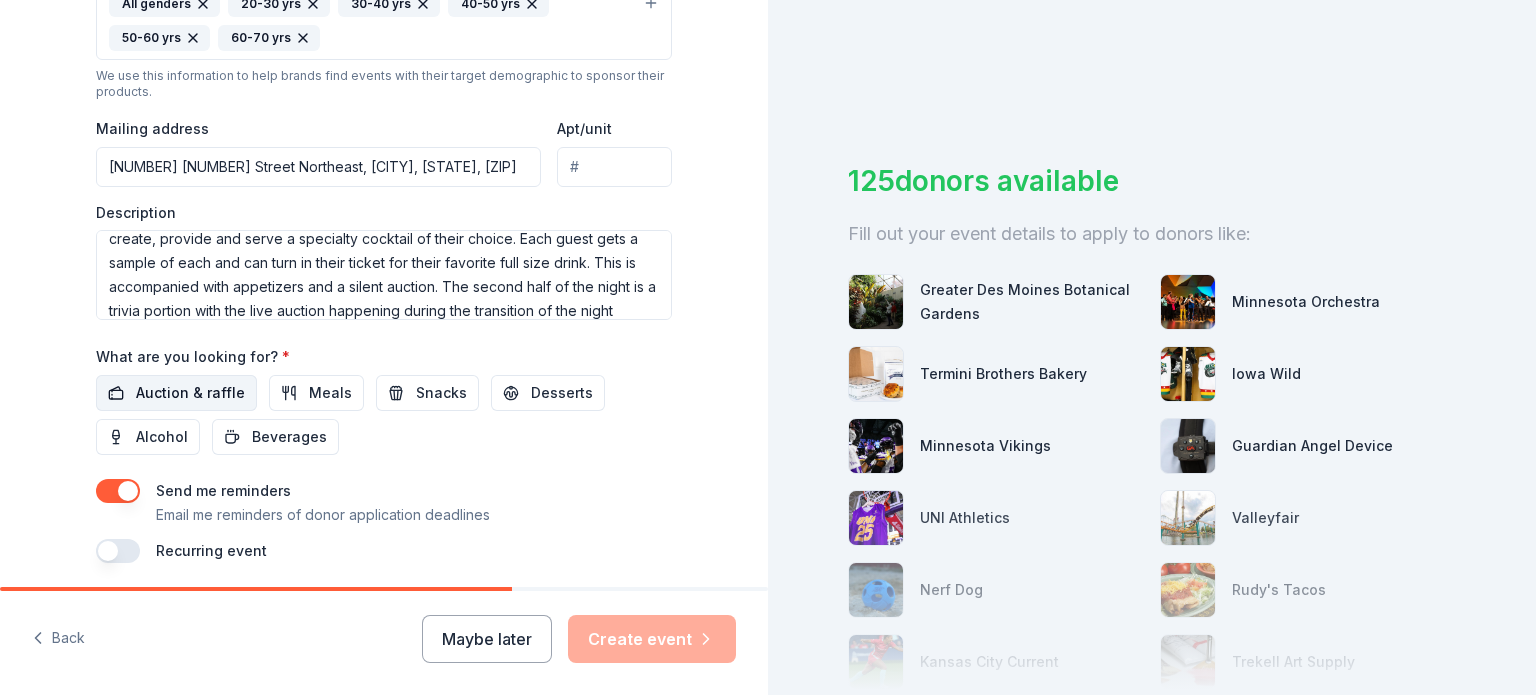 scroll, scrollTop: 711, scrollLeft: 0, axis: vertical 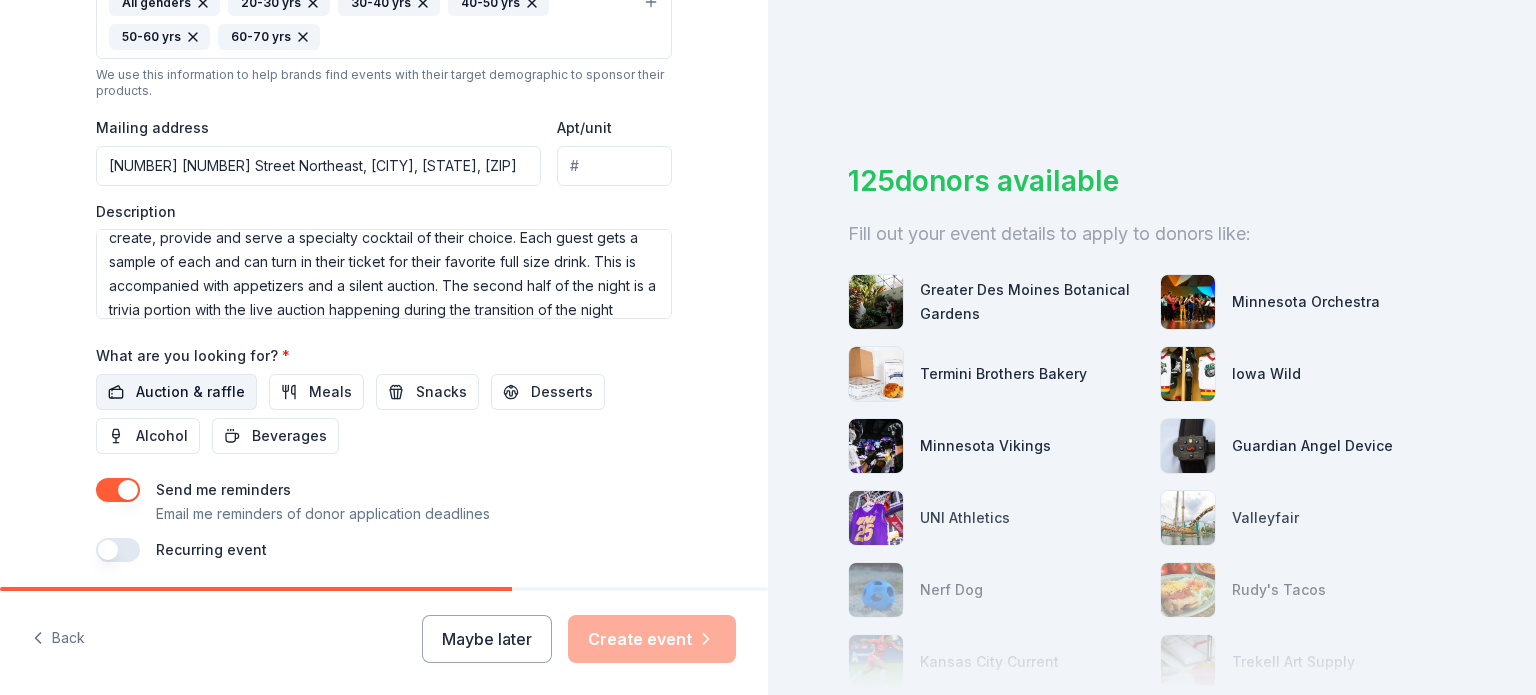 click on "Auction & raffle" at bounding box center [190, 392] 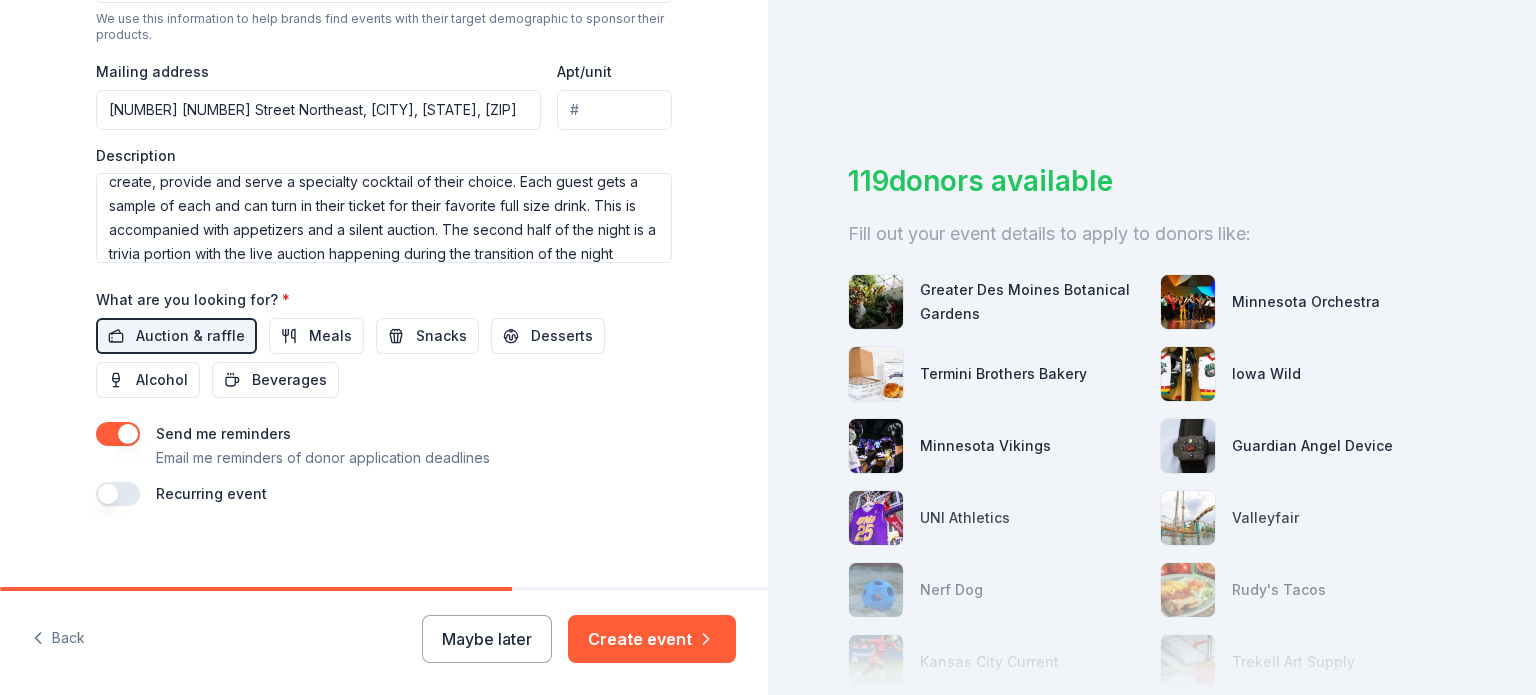 scroll, scrollTop: 786, scrollLeft: 0, axis: vertical 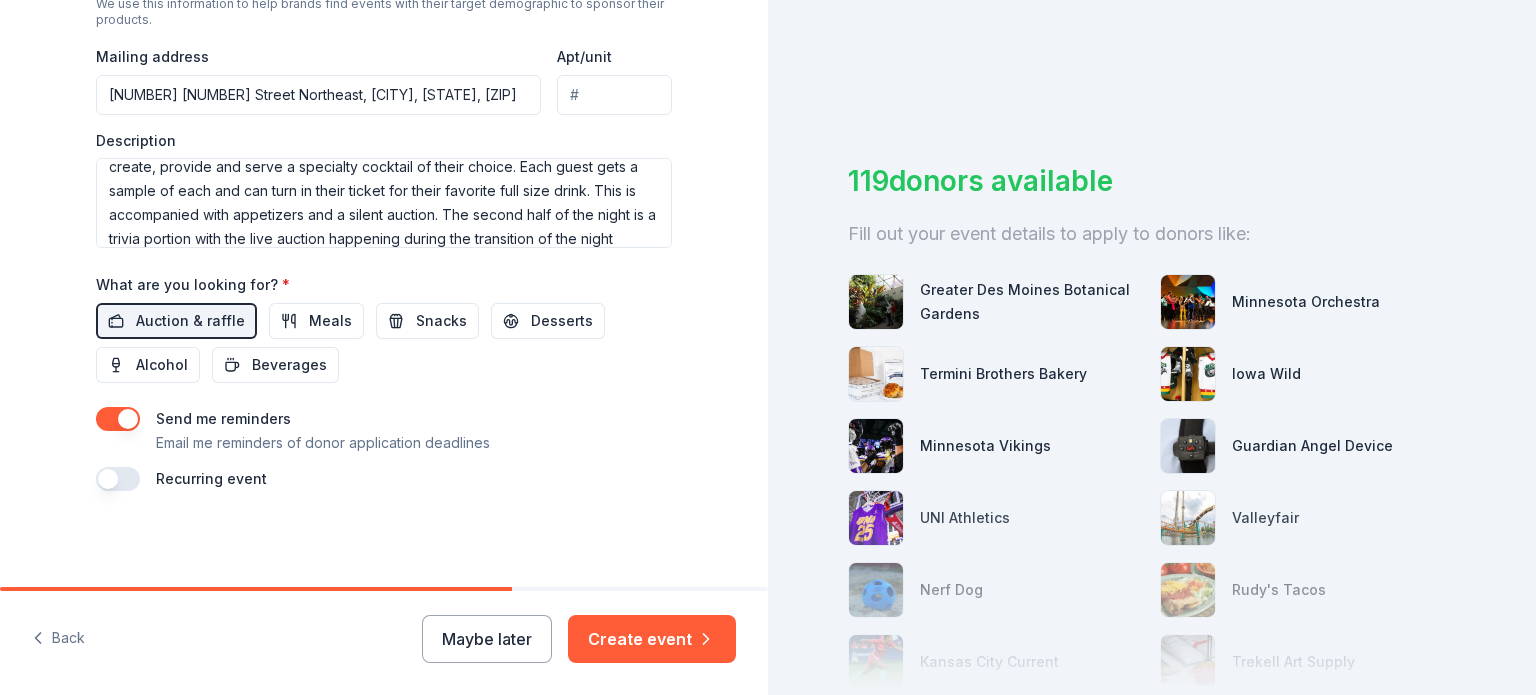 click at bounding box center [118, 479] 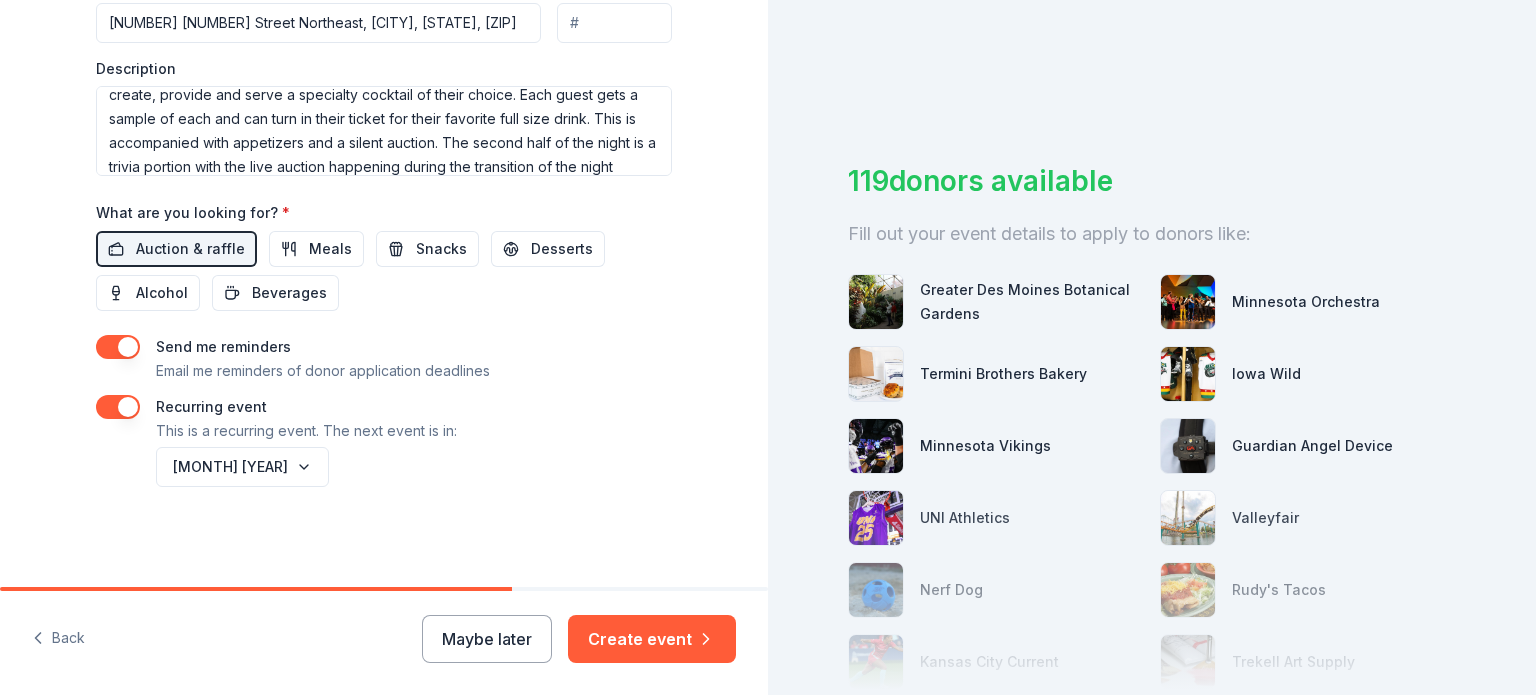scroll, scrollTop: 858, scrollLeft: 0, axis: vertical 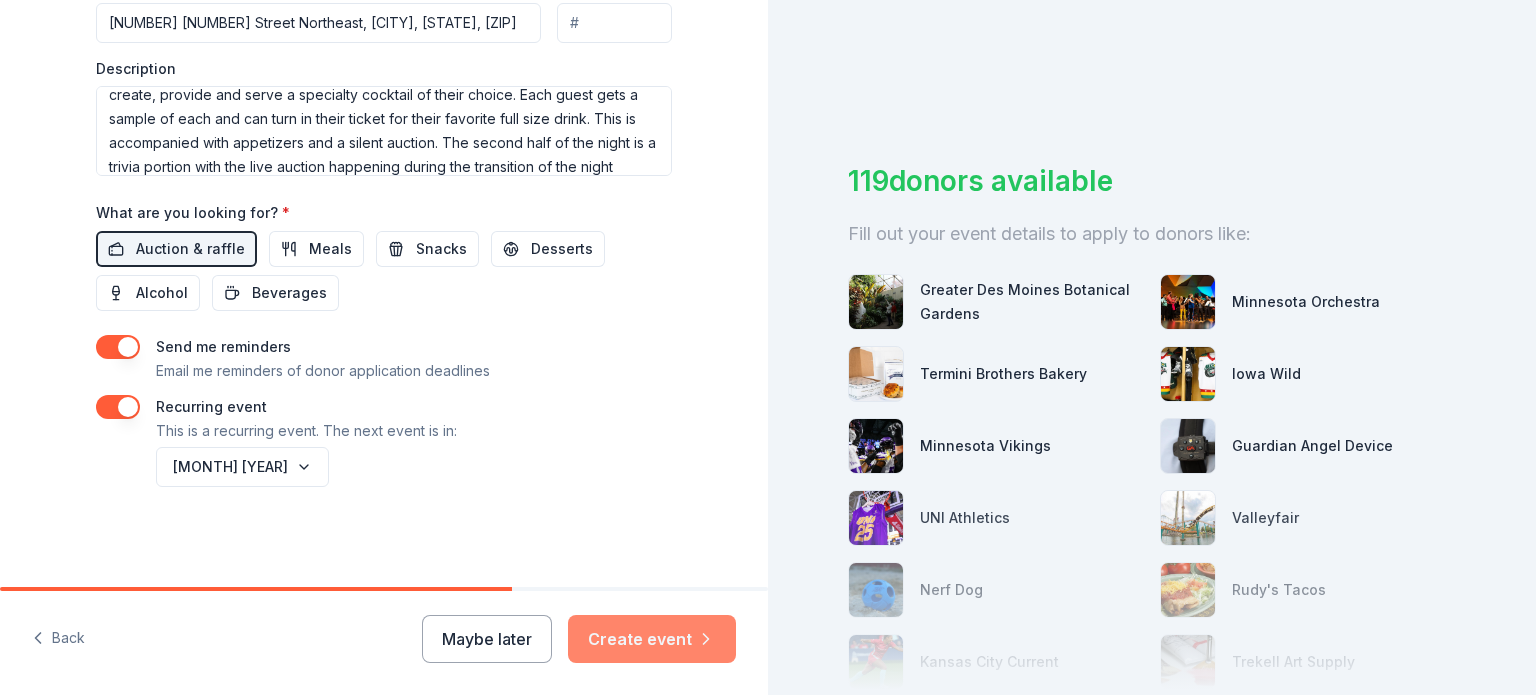 click on "Create event" at bounding box center (652, 639) 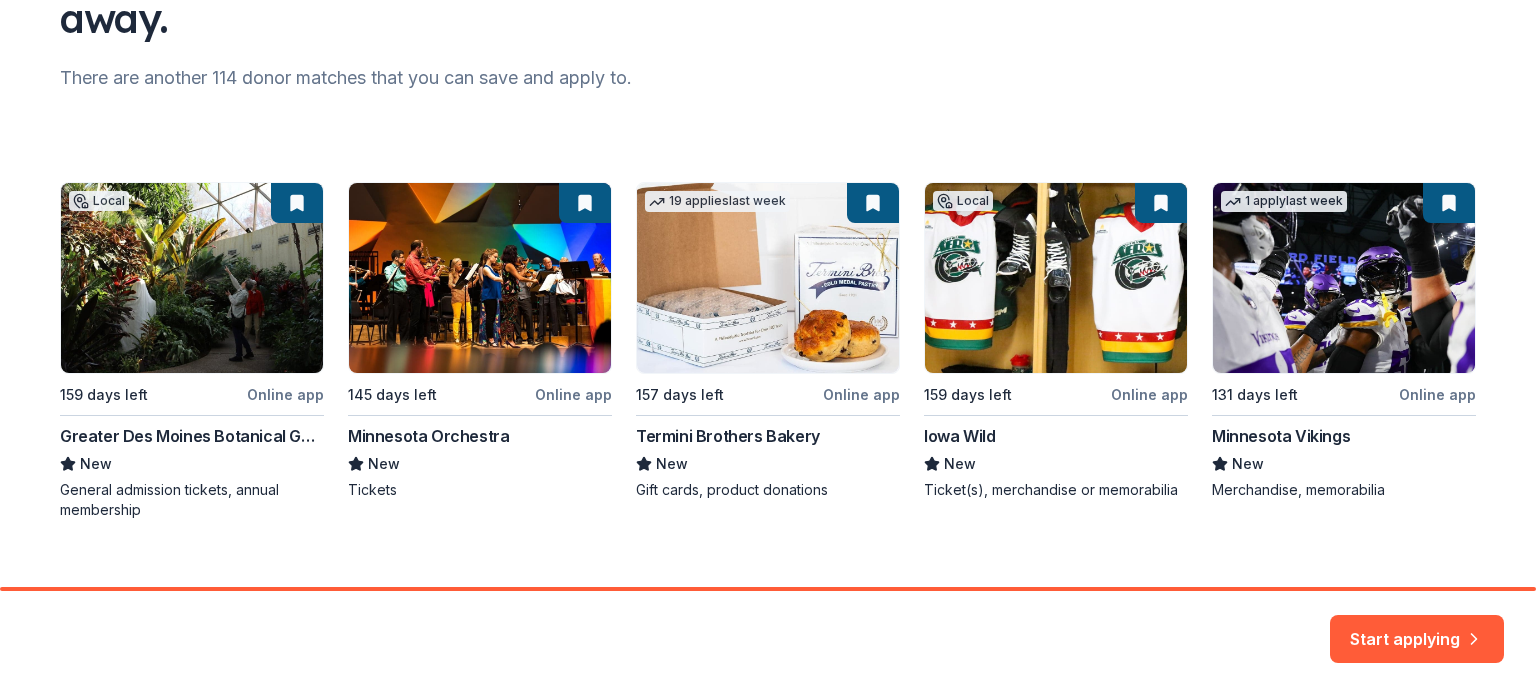scroll, scrollTop: 228, scrollLeft: 0, axis: vertical 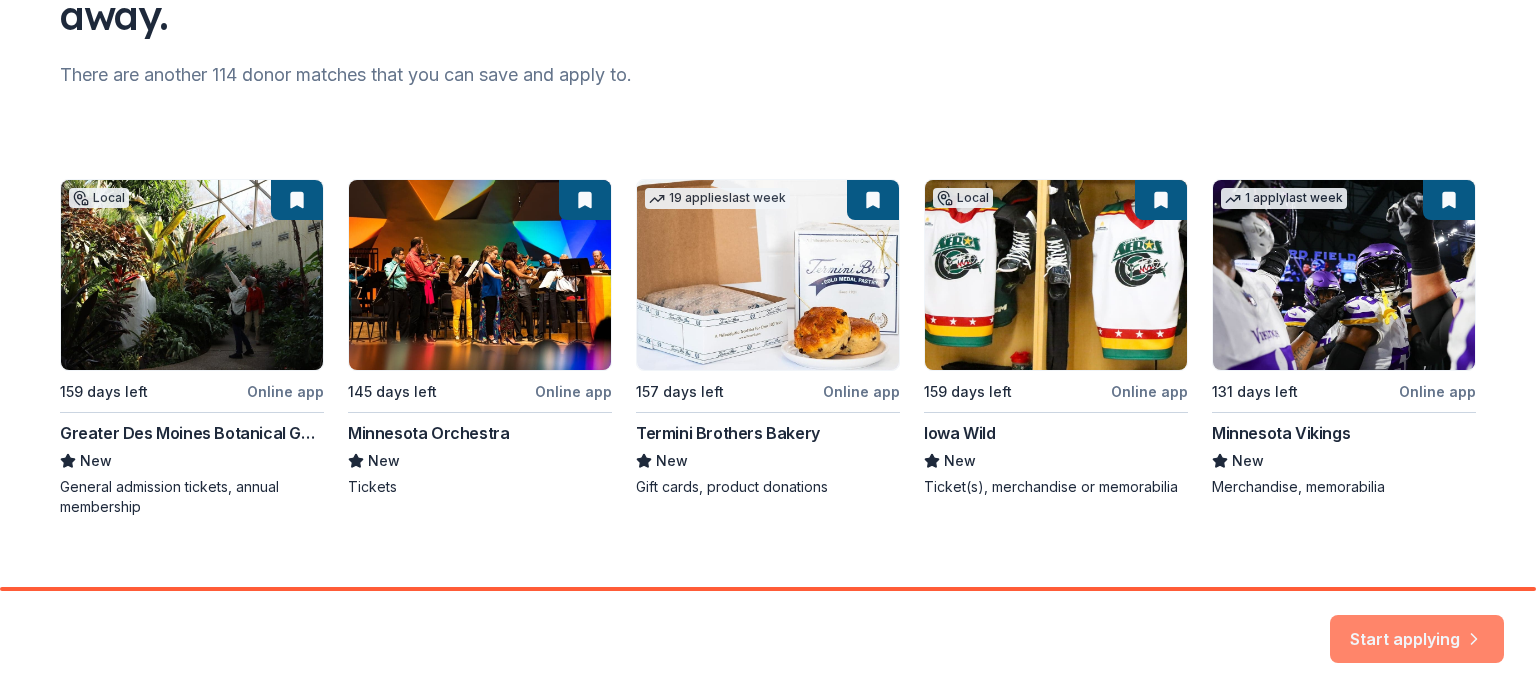 click on "Start applying" at bounding box center (1417, 627) 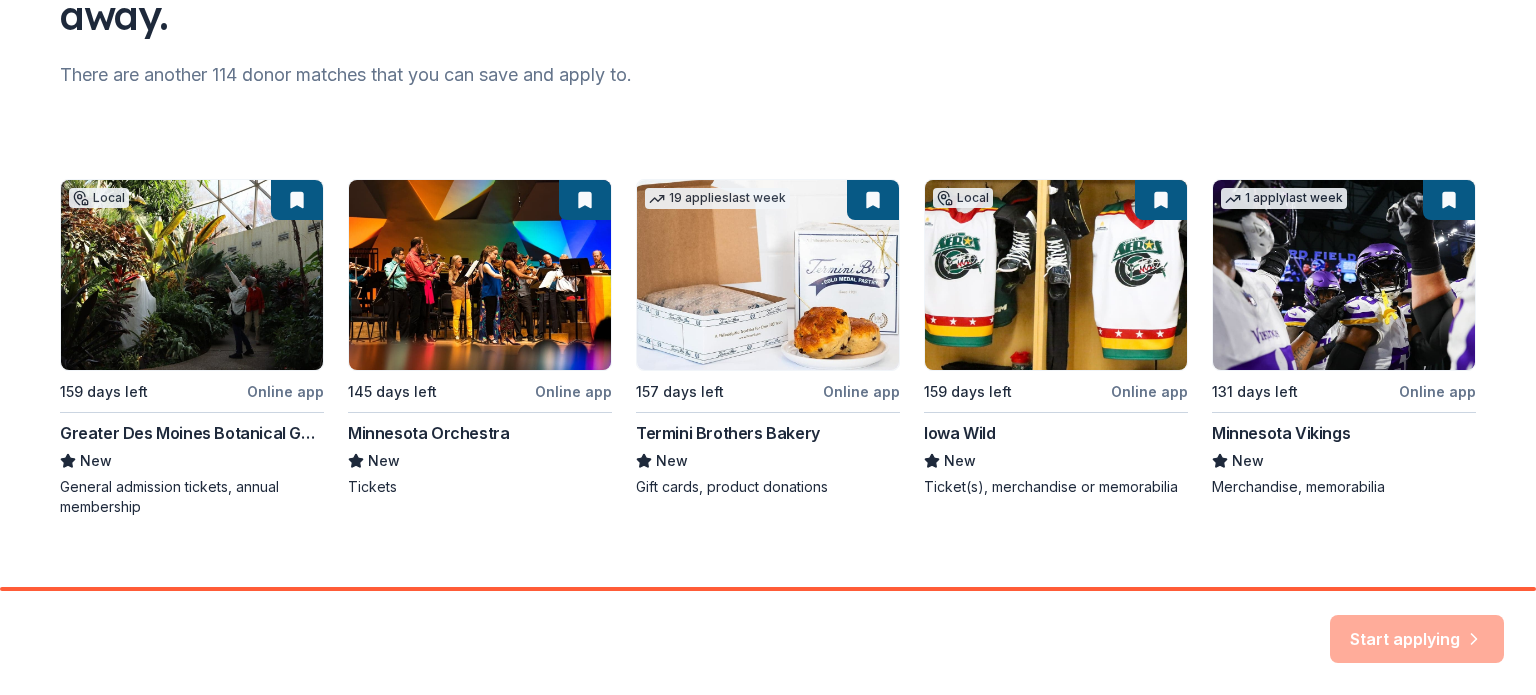 scroll, scrollTop: 253, scrollLeft: 0, axis: vertical 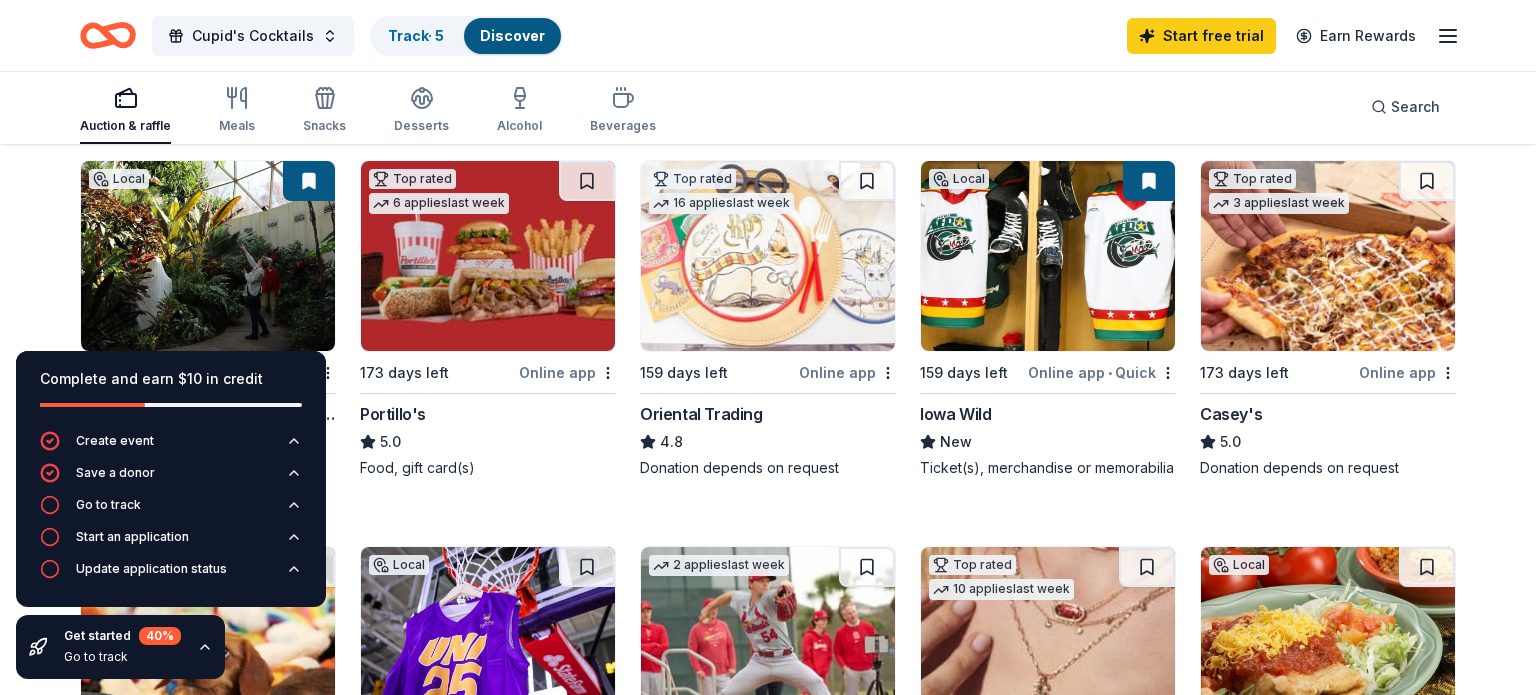 click at bounding box center [1328, 256] 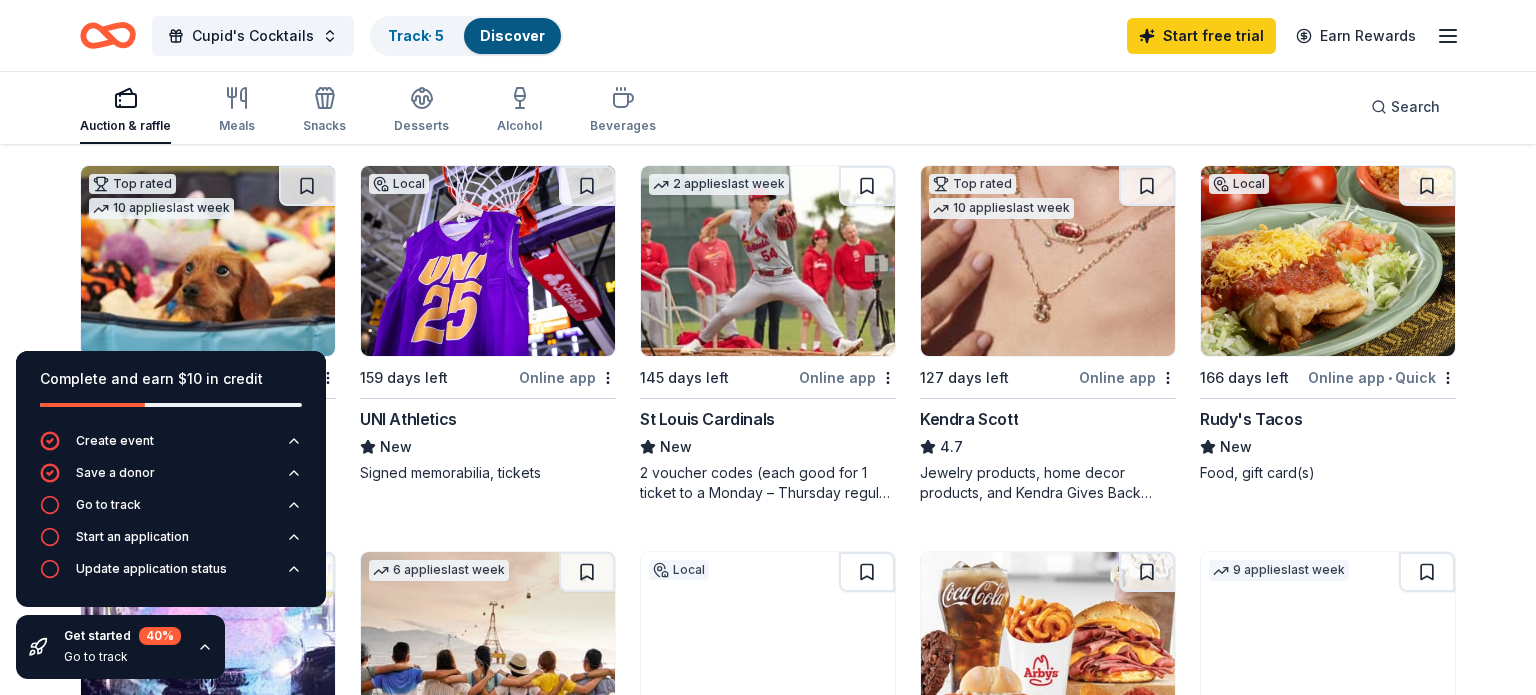 scroll, scrollTop: 584, scrollLeft: 0, axis: vertical 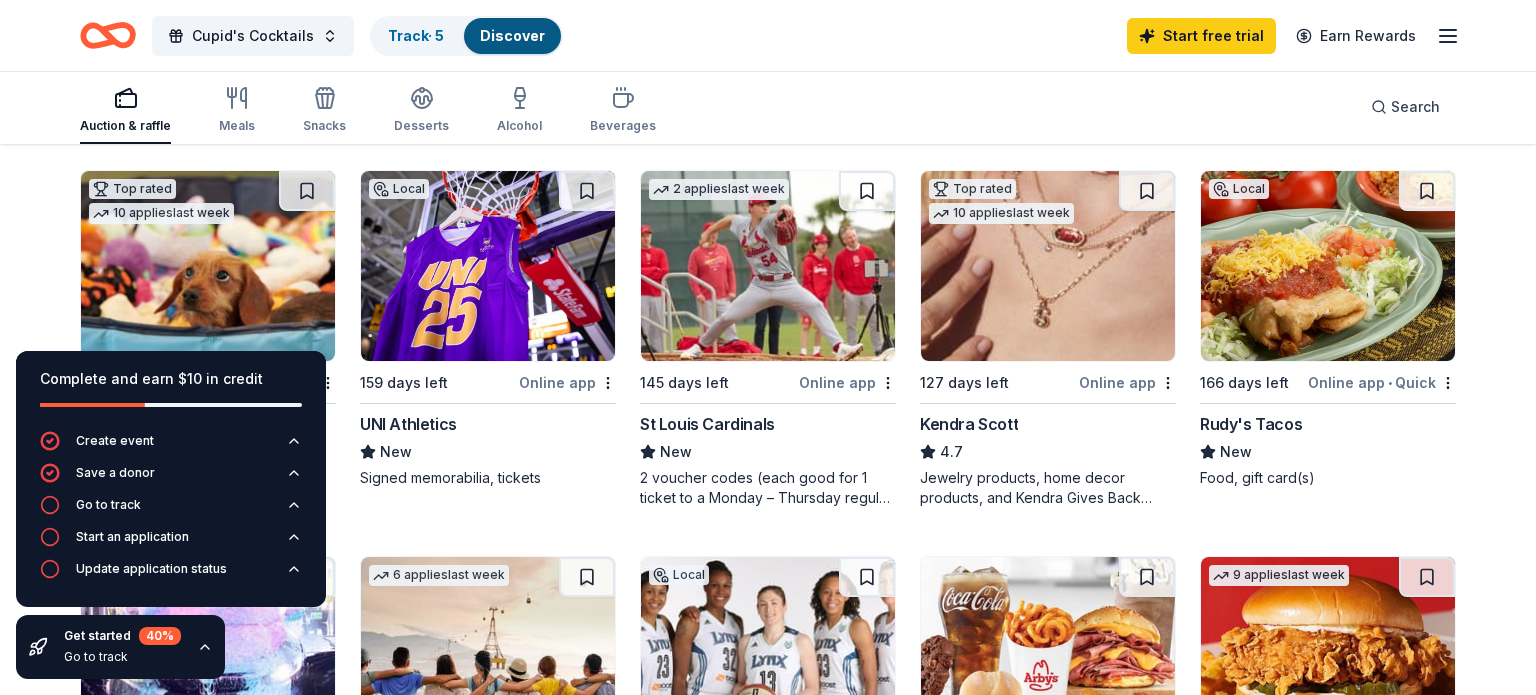 click at bounding box center (488, 266) 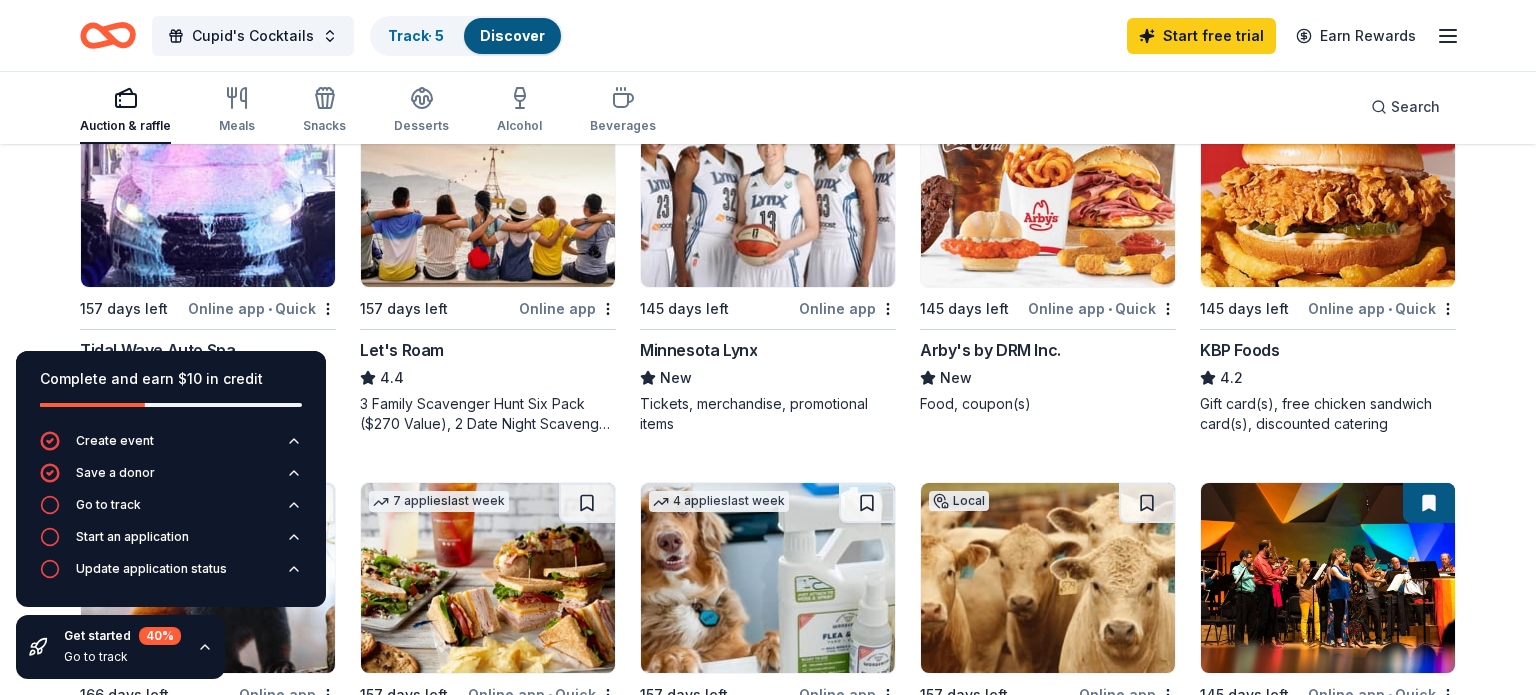 scroll, scrollTop: 1035, scrollLeft: 0, axis: vertical 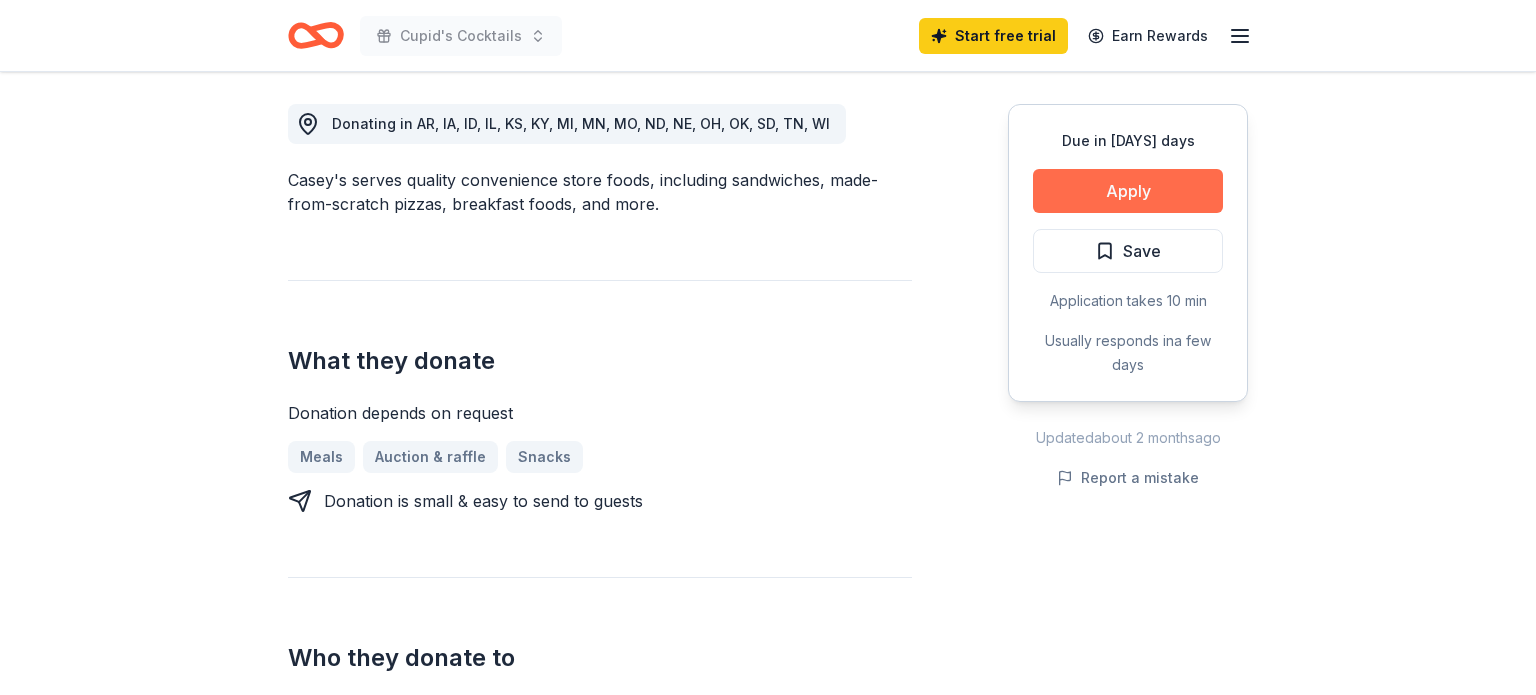 click on "Apply" at bounding box center [1128, 191] 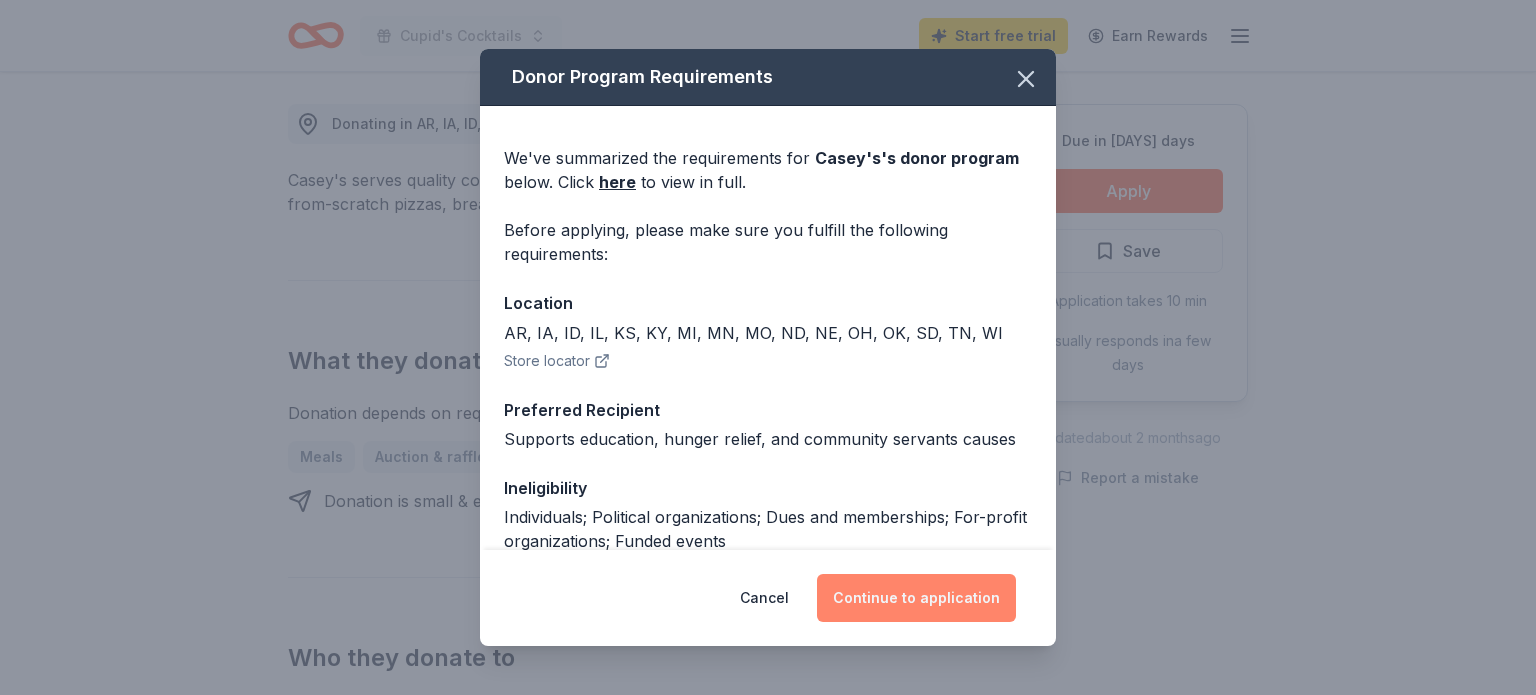 click on "Continue to application" at bounding box center (916, 598) 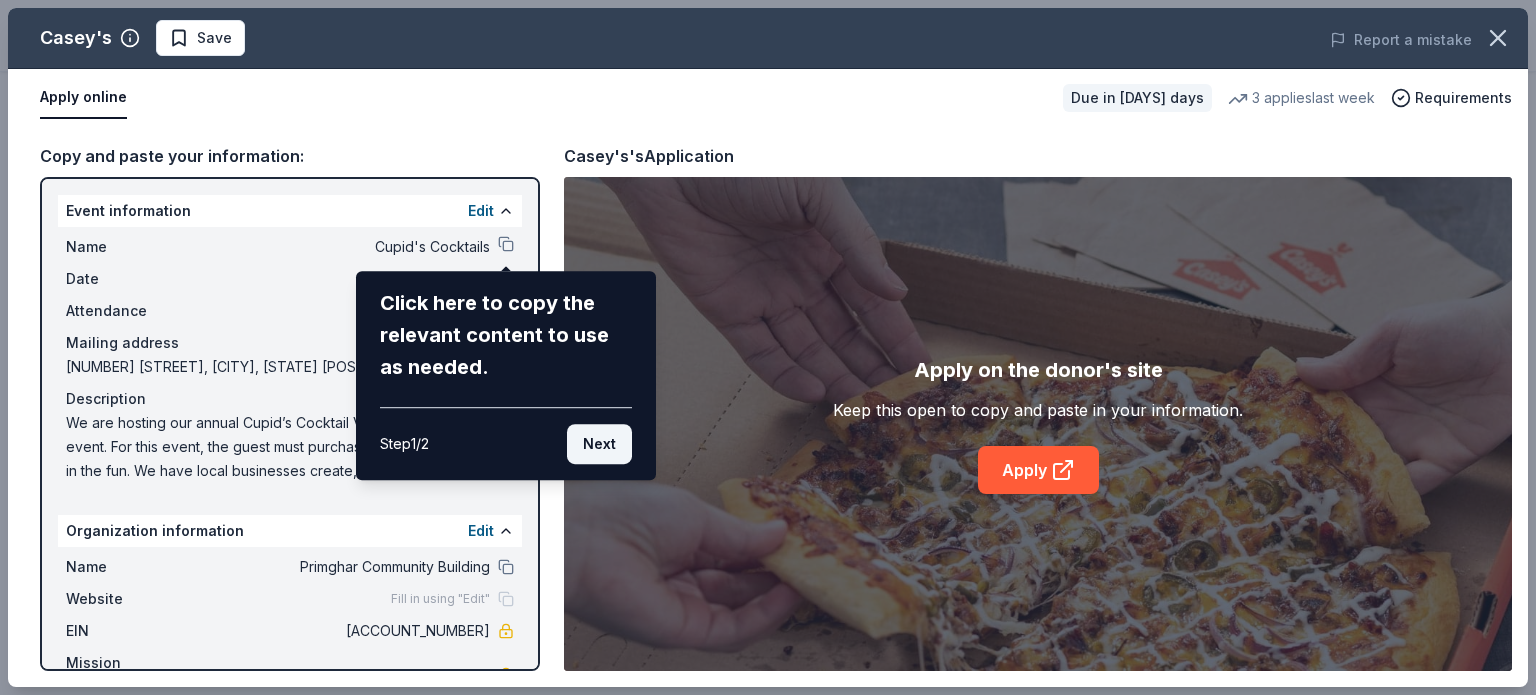 click on "Next" at bounding box center [599, 444] 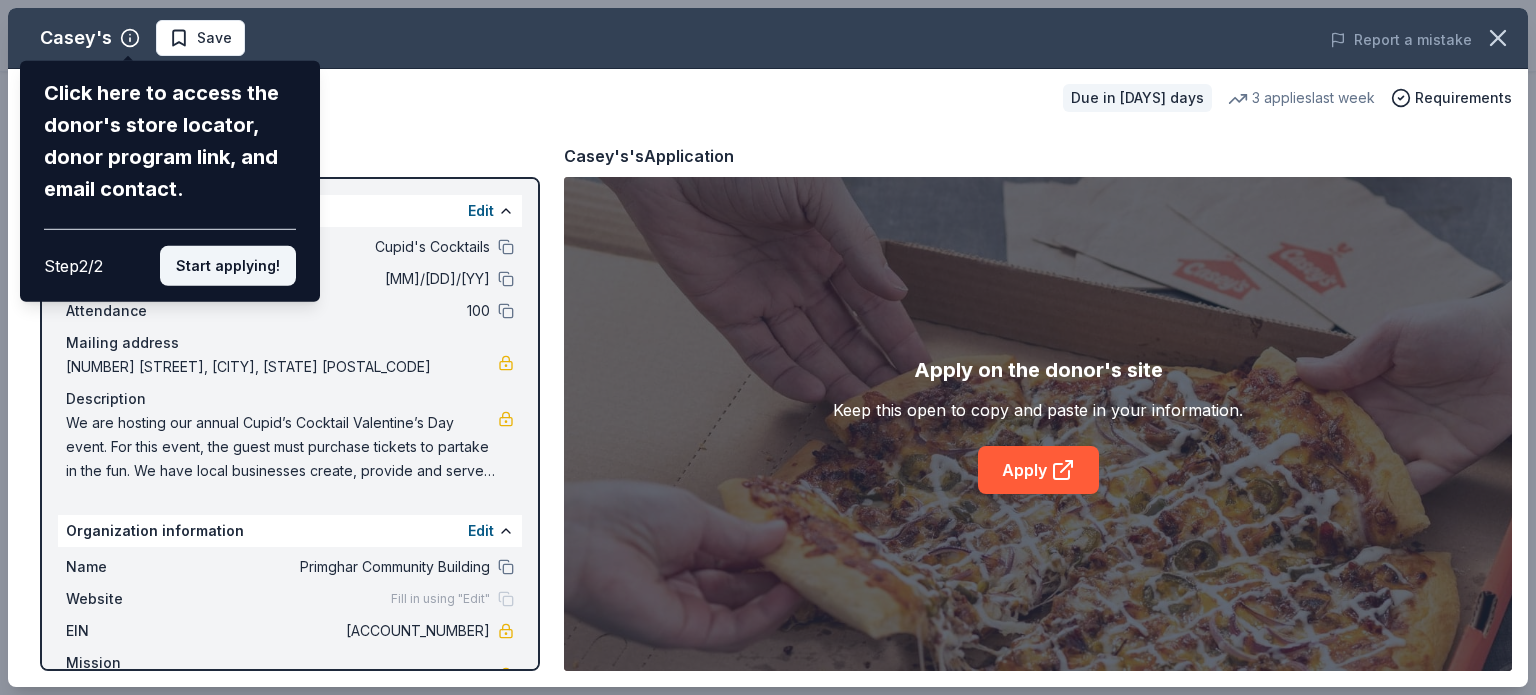 click on "Start applying!" at bounding box center (228, 266) 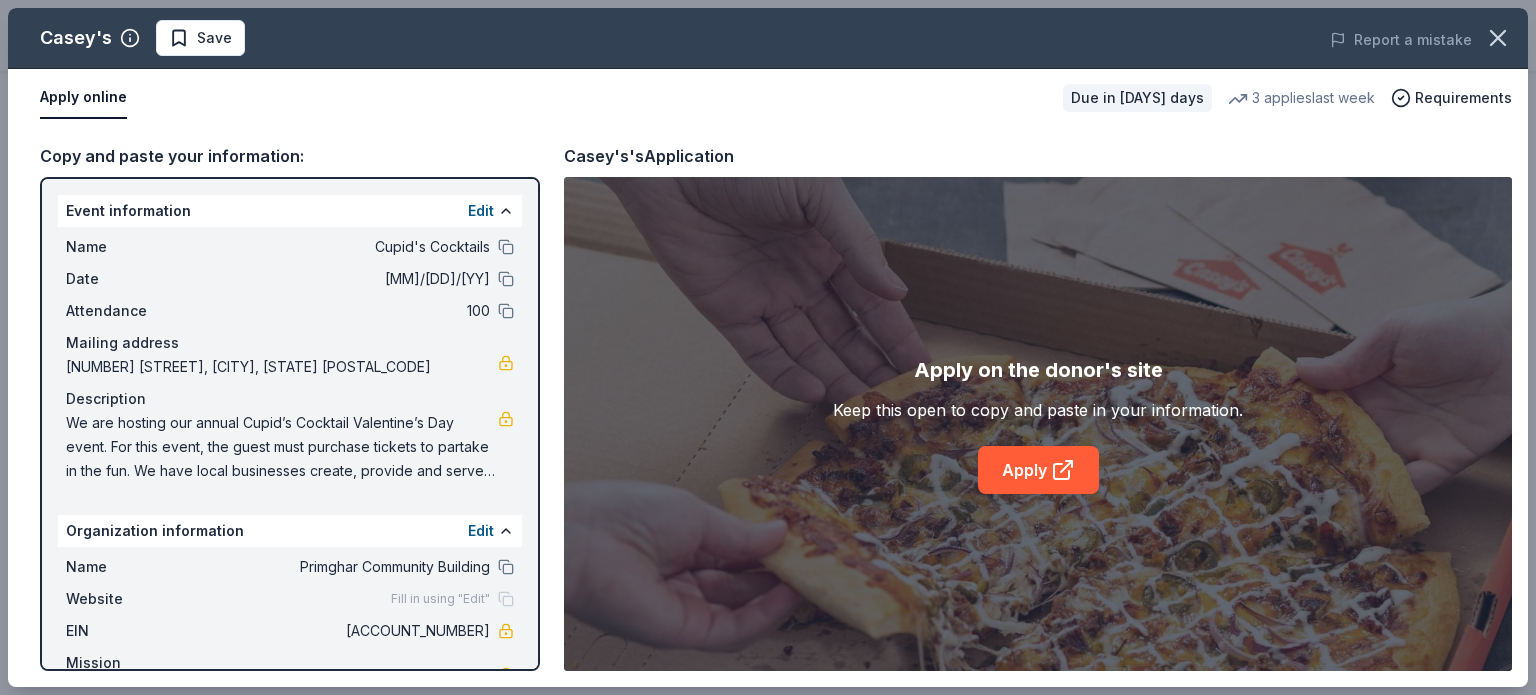 scroll, scrollTop: 28, scrollLeft: 0, axis: vertical 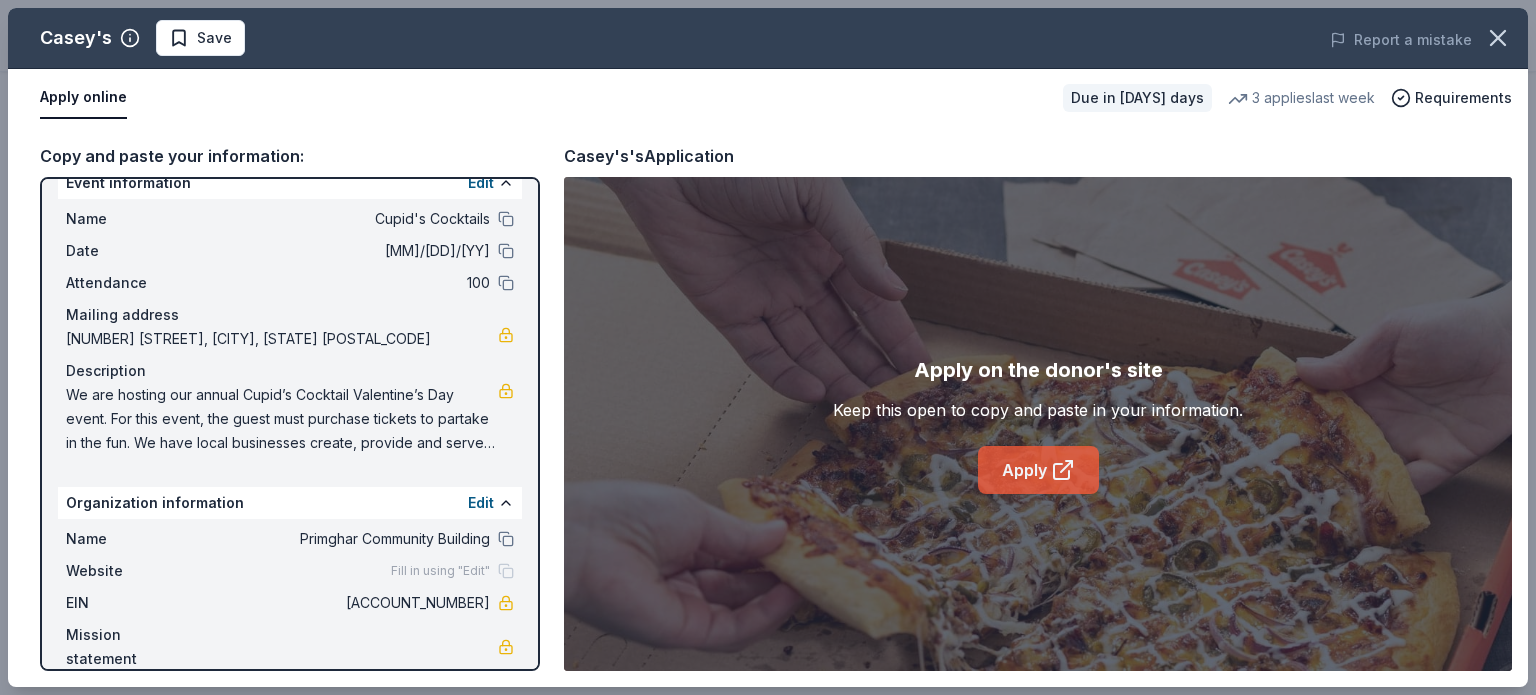 click on "Apply" at bounding box center (1038, 470) 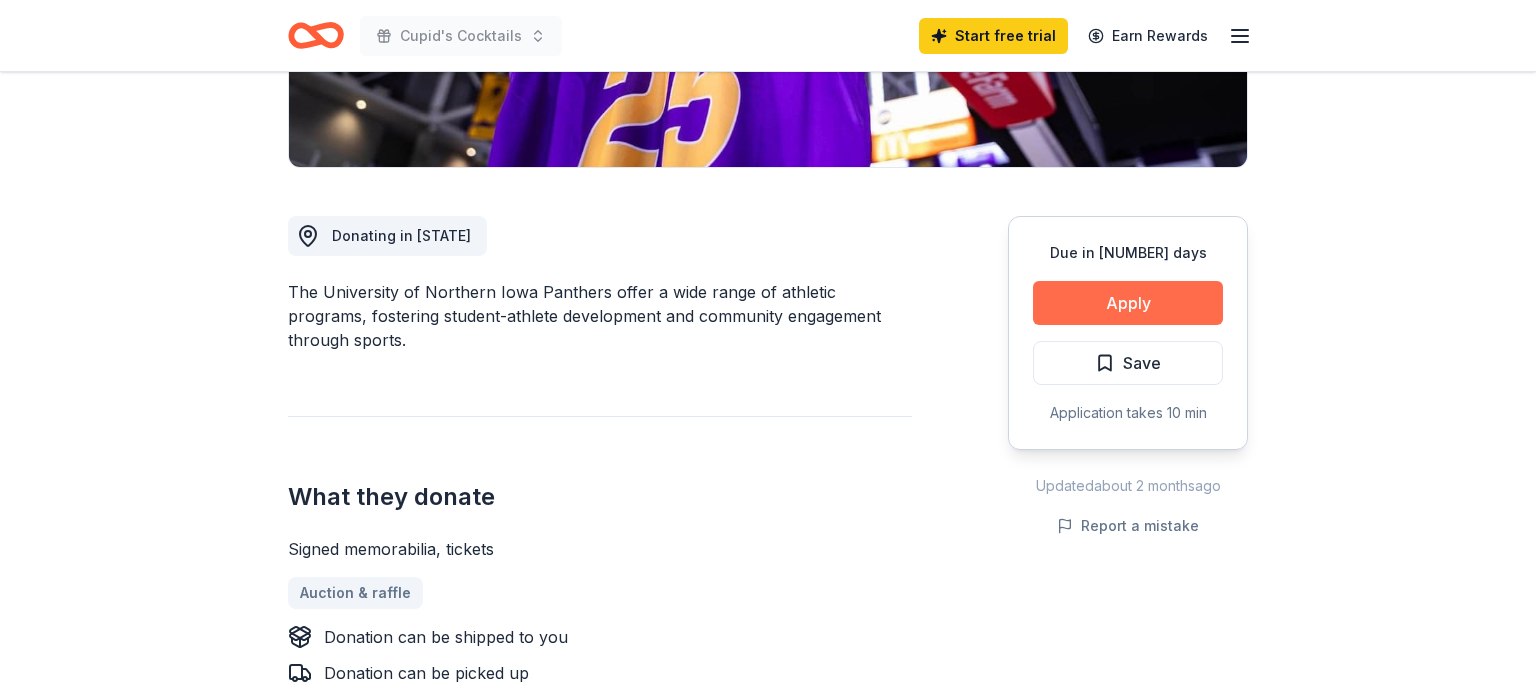 scroll, scrollTop: 443, scrollLeft: 0, axis: vertical 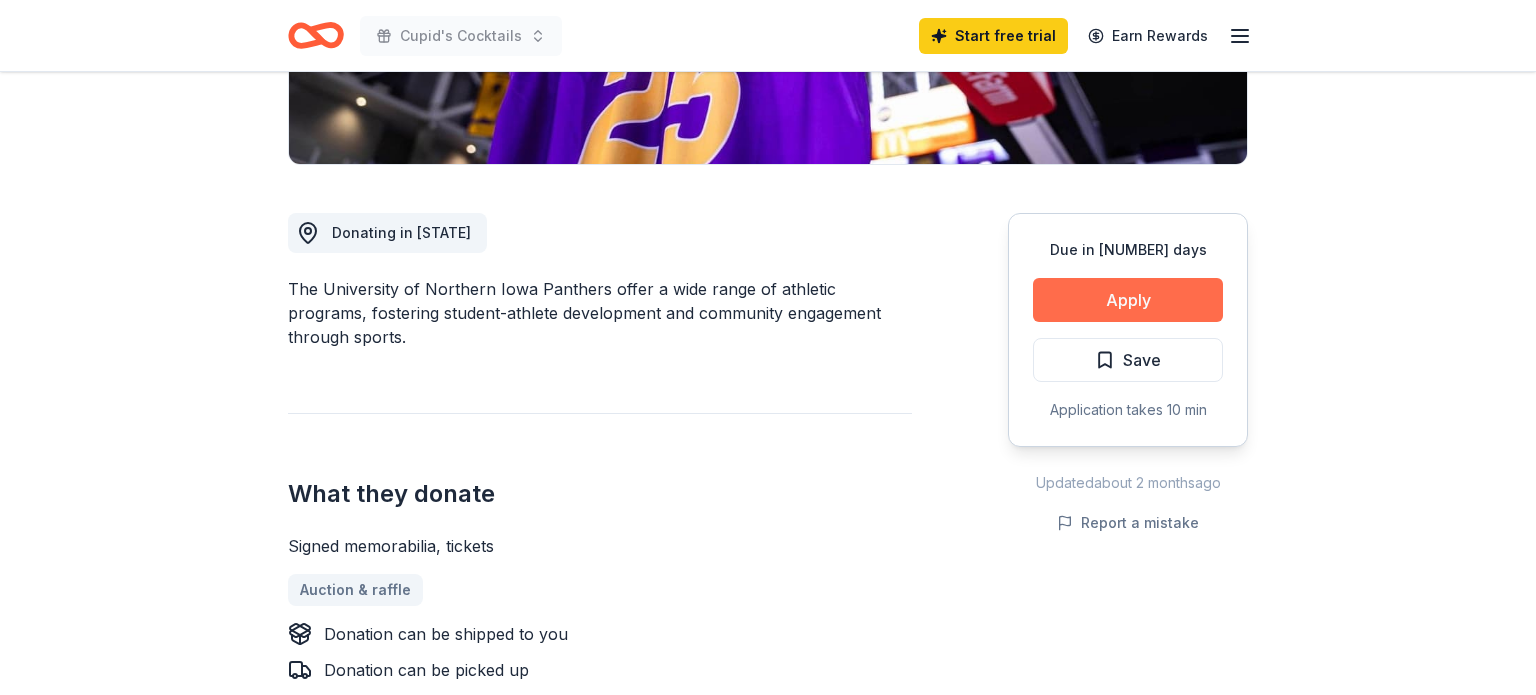 click on "Apply" at bounding box center (1128, 300) 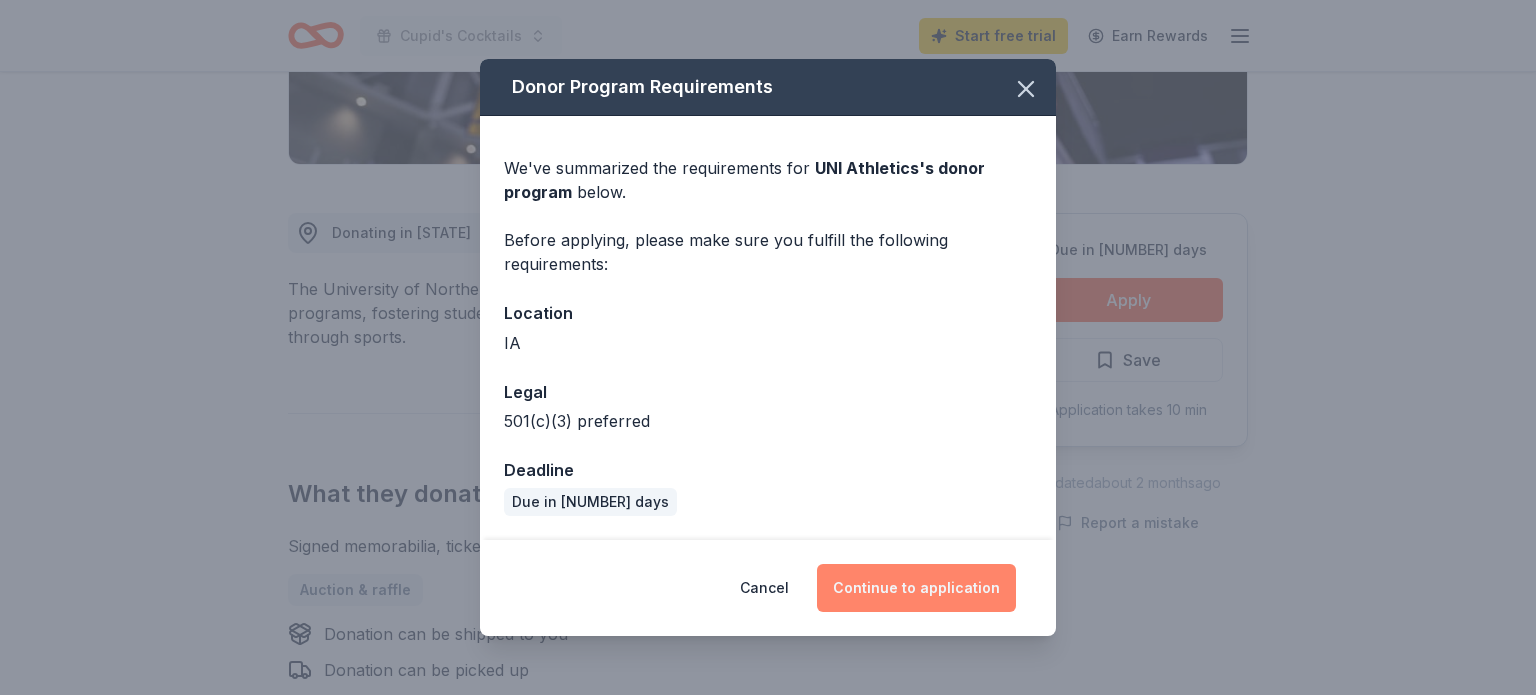 click on "Continue to application" at bounding box center (916, 588) 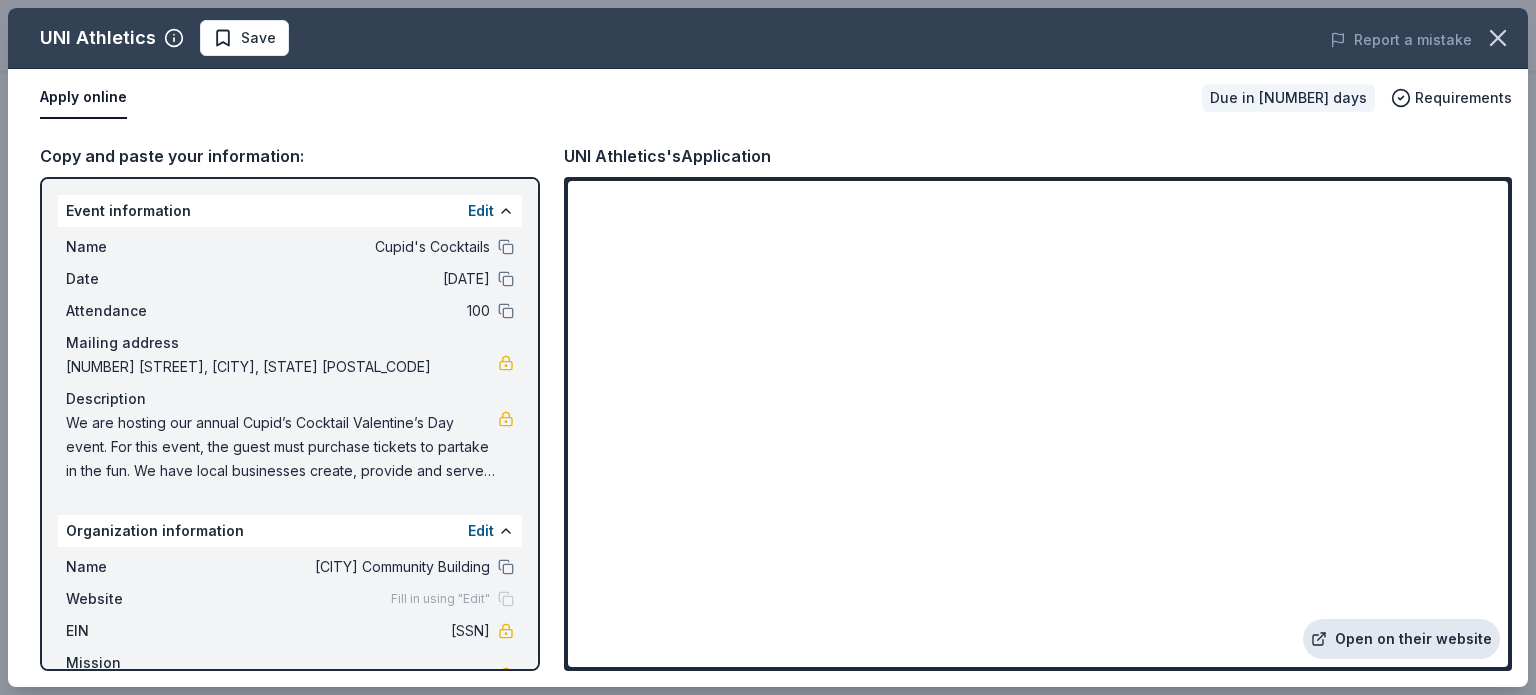 click on "Open on their website" at bounding box center [1401, 639] 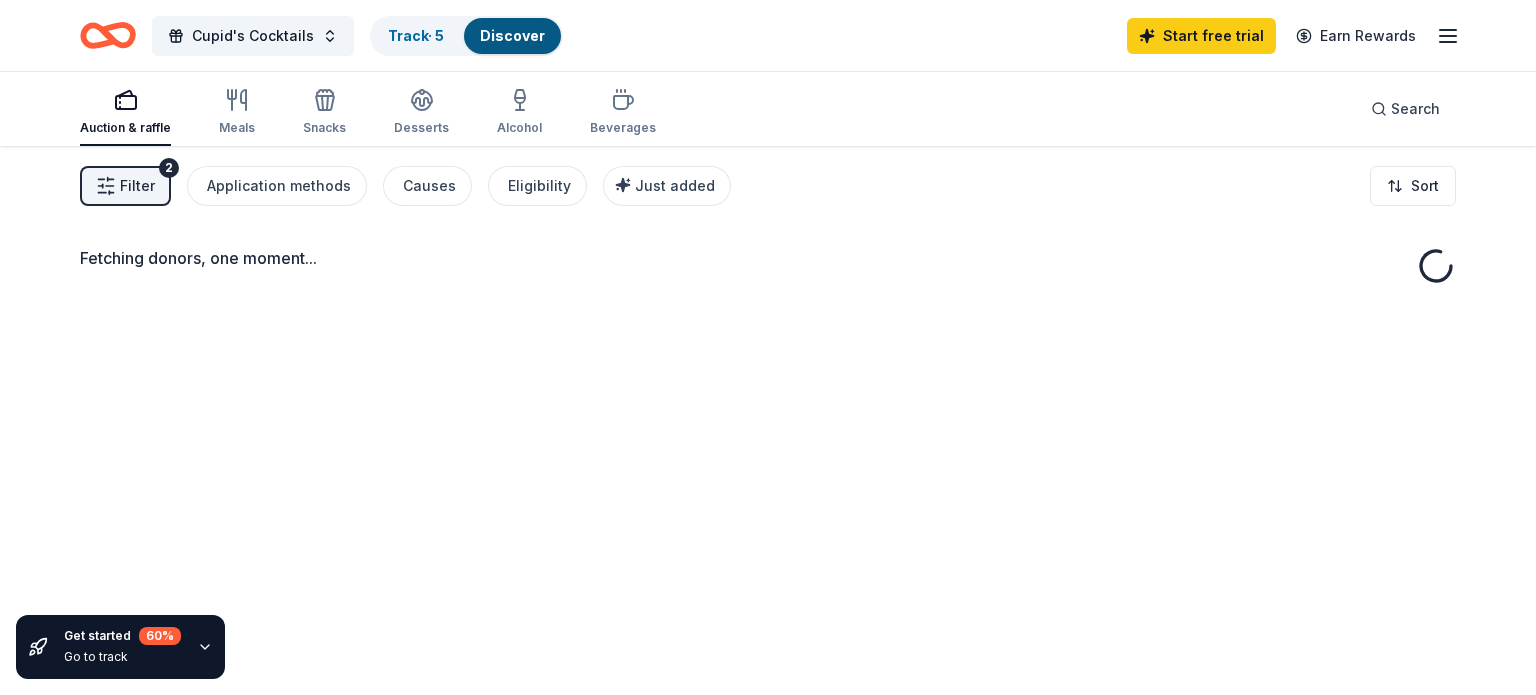 scroll, scrollTop: 0, scrollLeft: 0, axis: both 